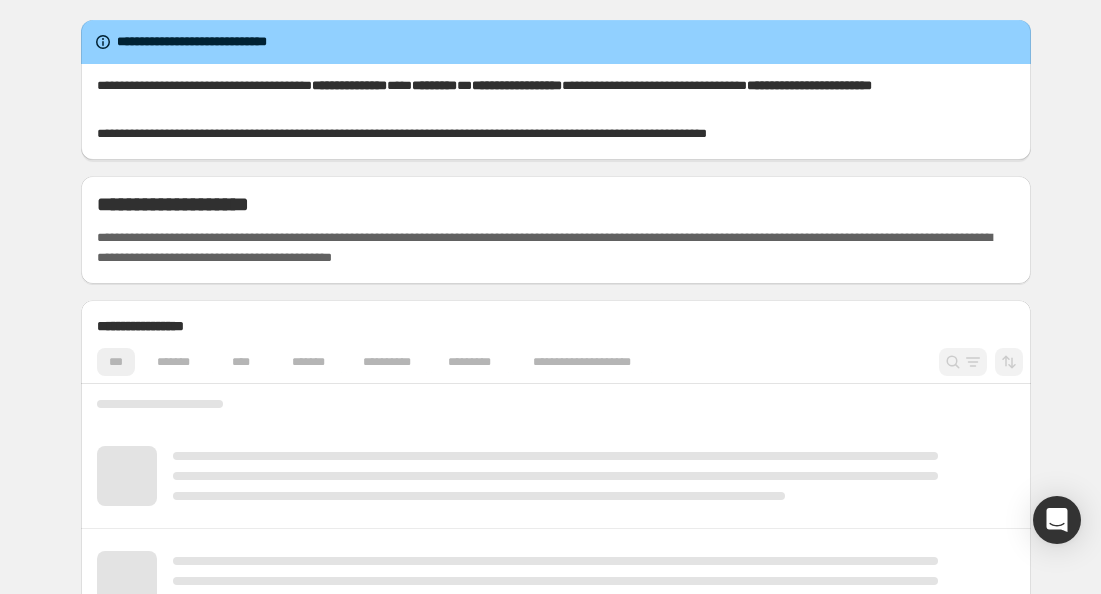 scroll, scrollTop: 0, scrollLeft: 0, axis: both 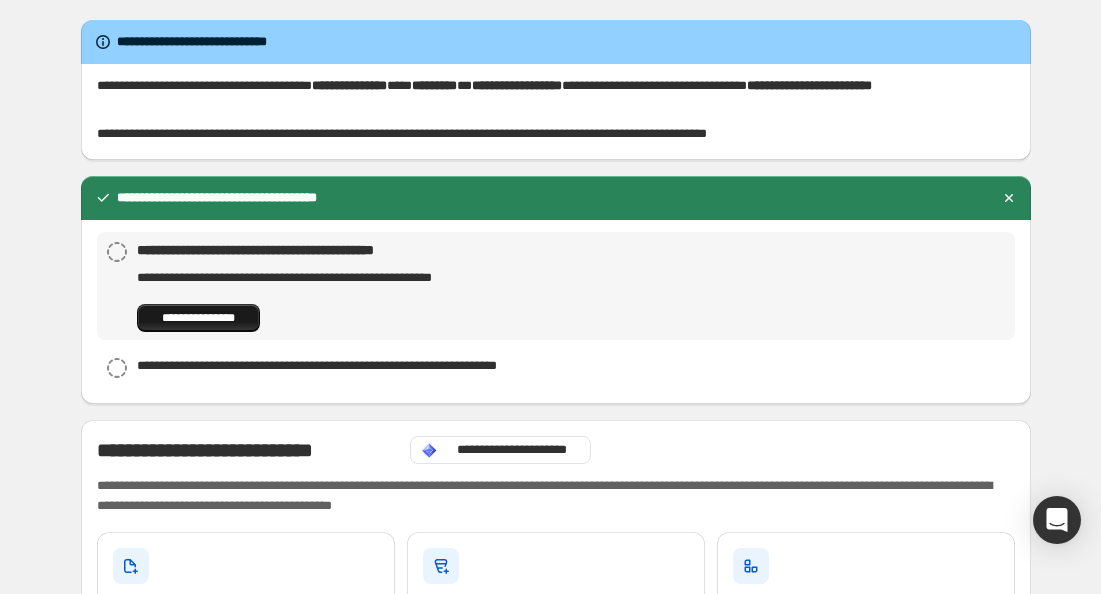 click on "**********" at bounding box center [198, 318] 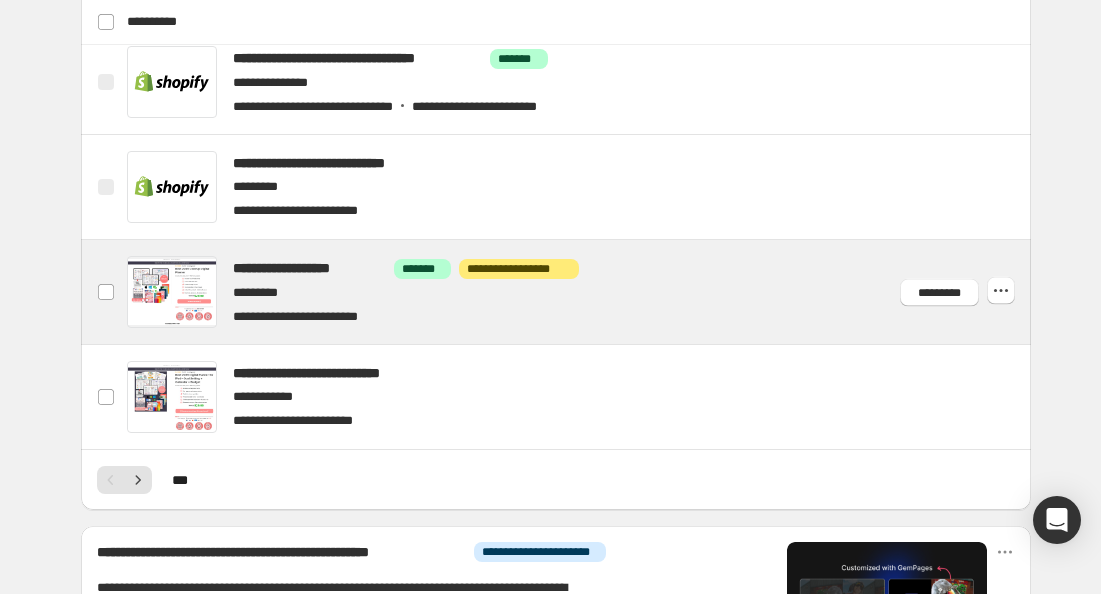 scroll, scrollTop: 1266, scrollLeft: 0, axis: vertical 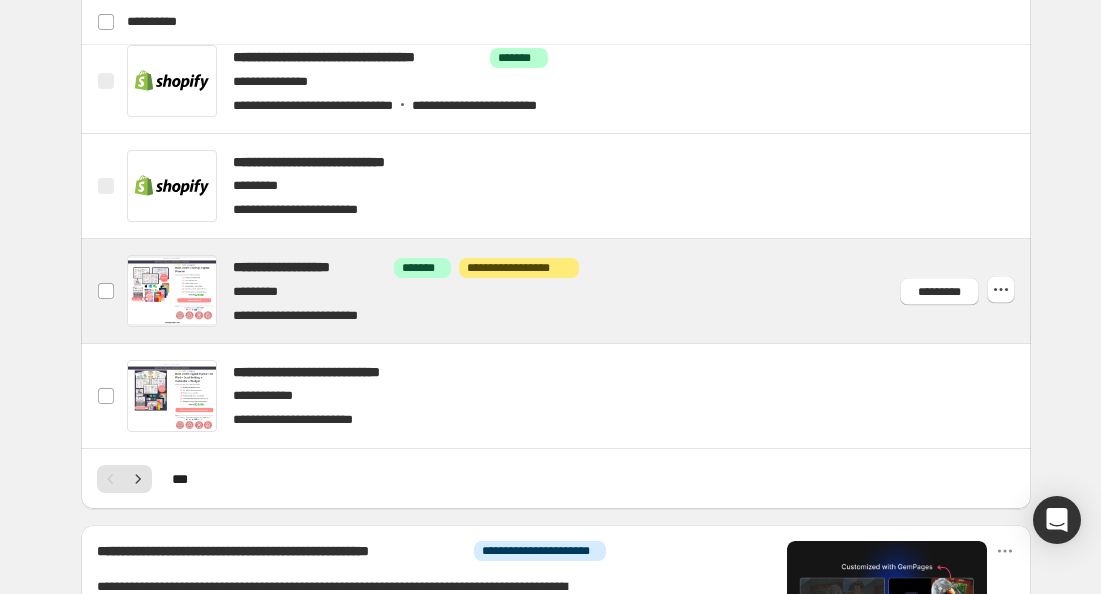 click at bounding box center (580, 291) 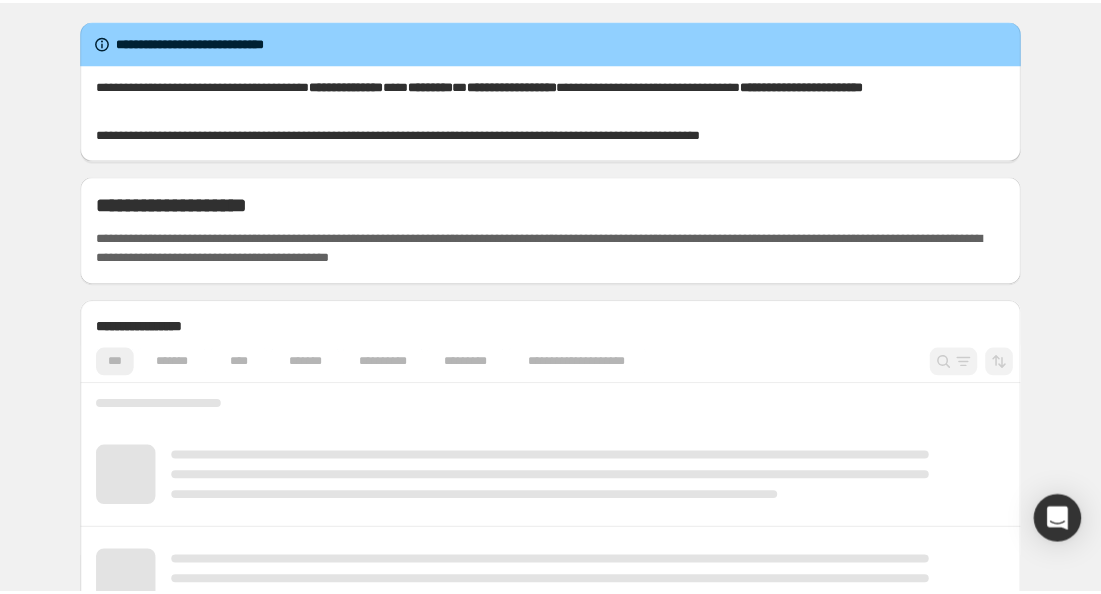 scroll, scrollTop: 0, scrollLeft: 0, axis: both 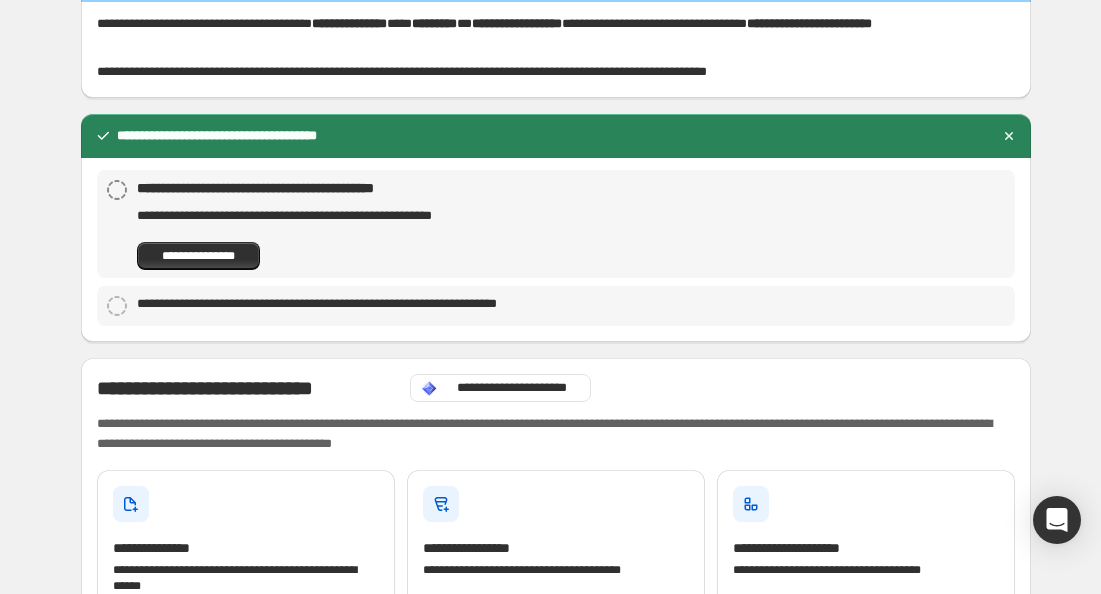 click 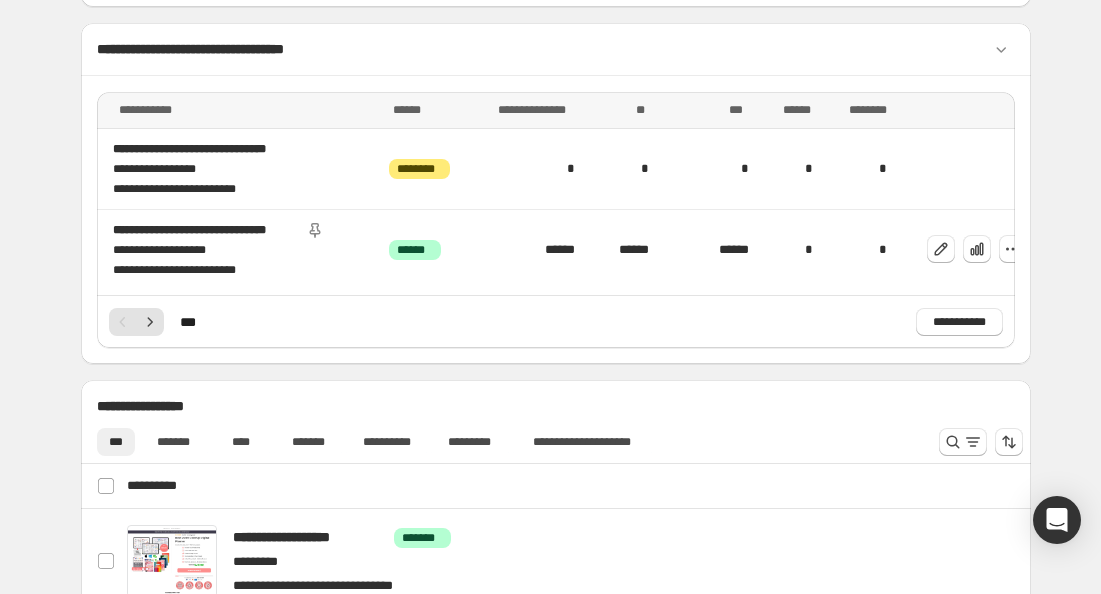 scroll, scrollTop: 665, scrollLeft: 0, axis: vertical 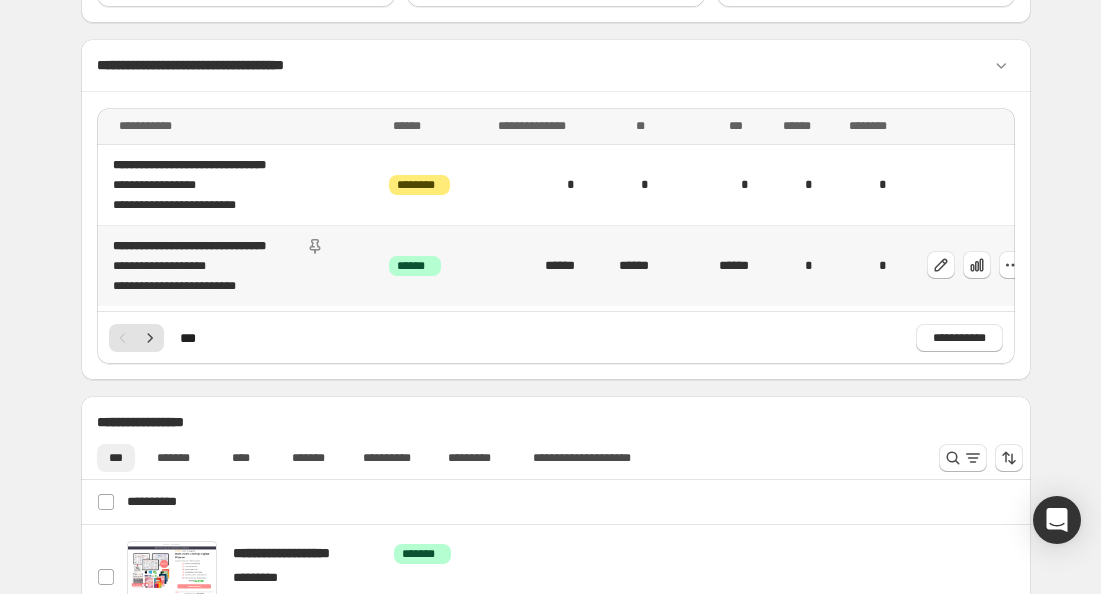 click on "******" at bounding box center [522, 266] 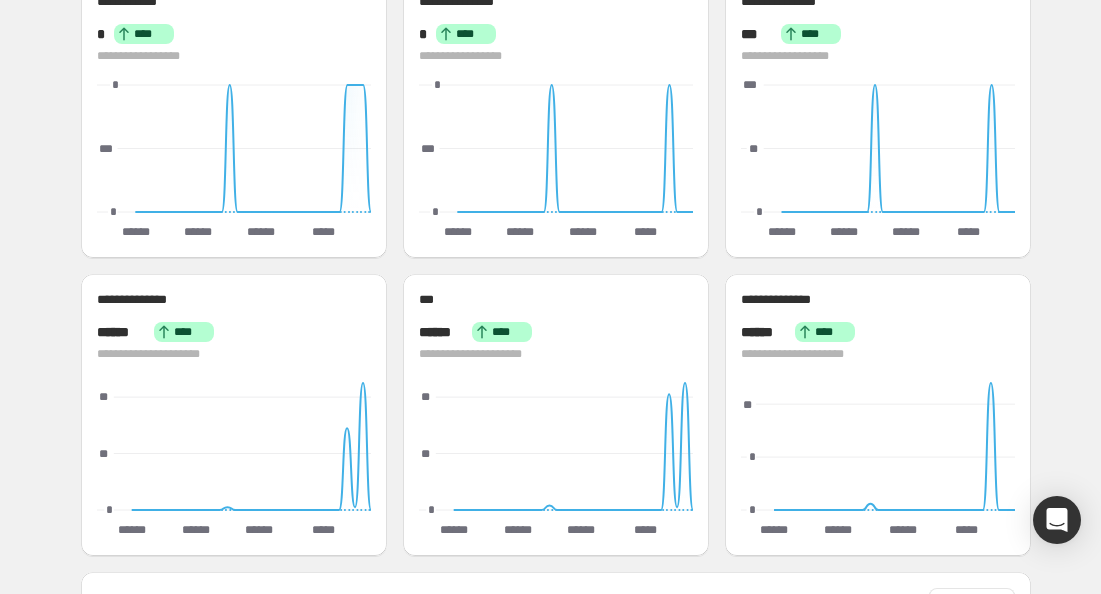 scroll, scrollTop: 0, scrollLeft: 0, axis: both 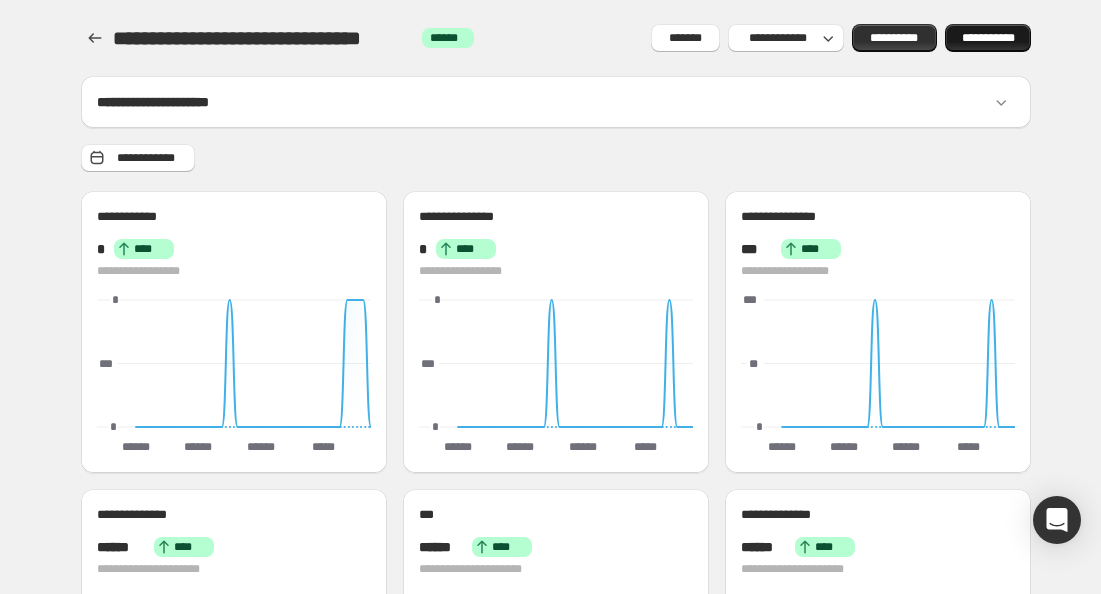 click on "**********" at bounding box center [988, 38] 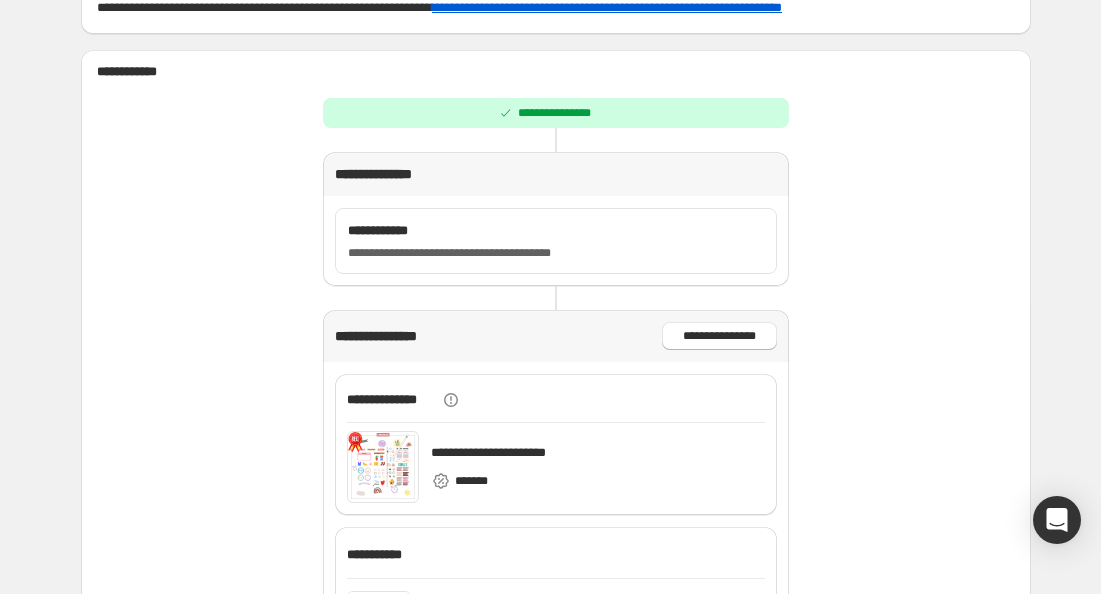 scroll, scrollTop: 129, scrollLeft: 0, axis: vertical 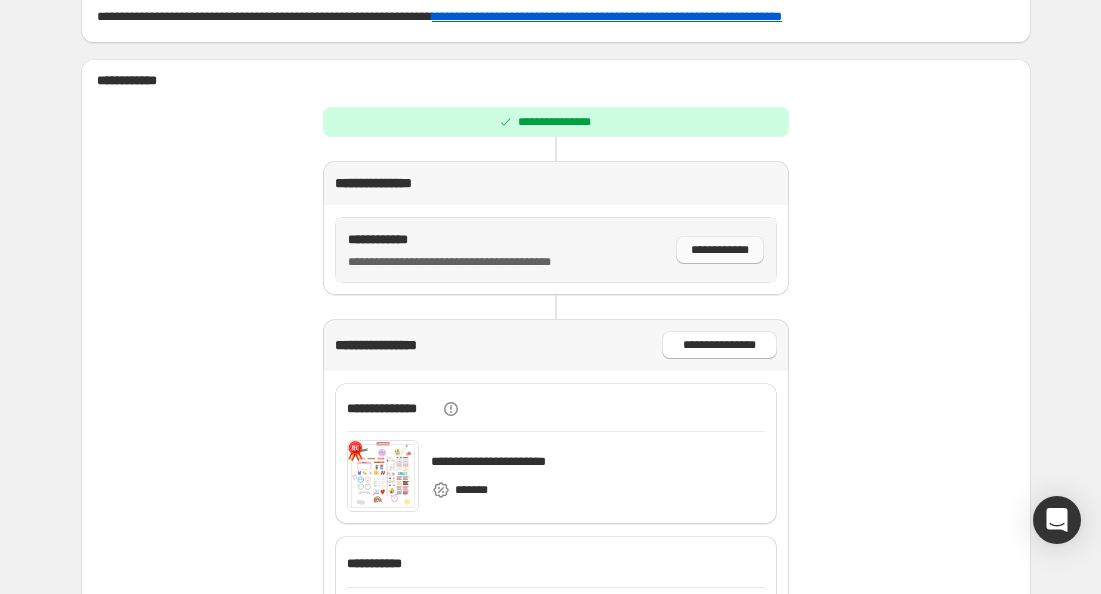 click on "**********" at bounding box center (720, 250) 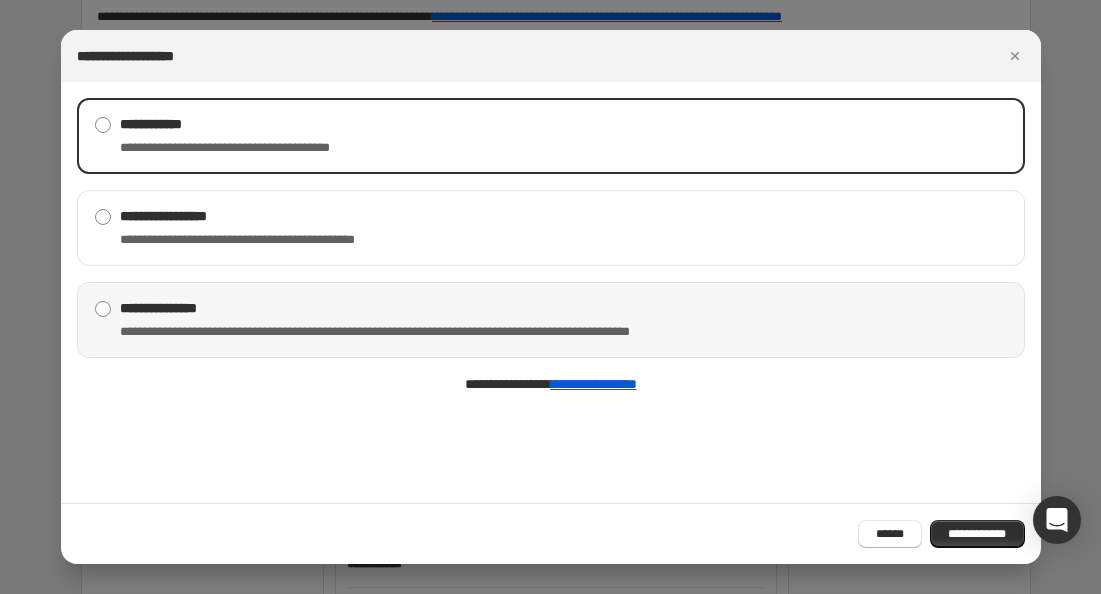click on "**********" at bounding box center (444, 308) 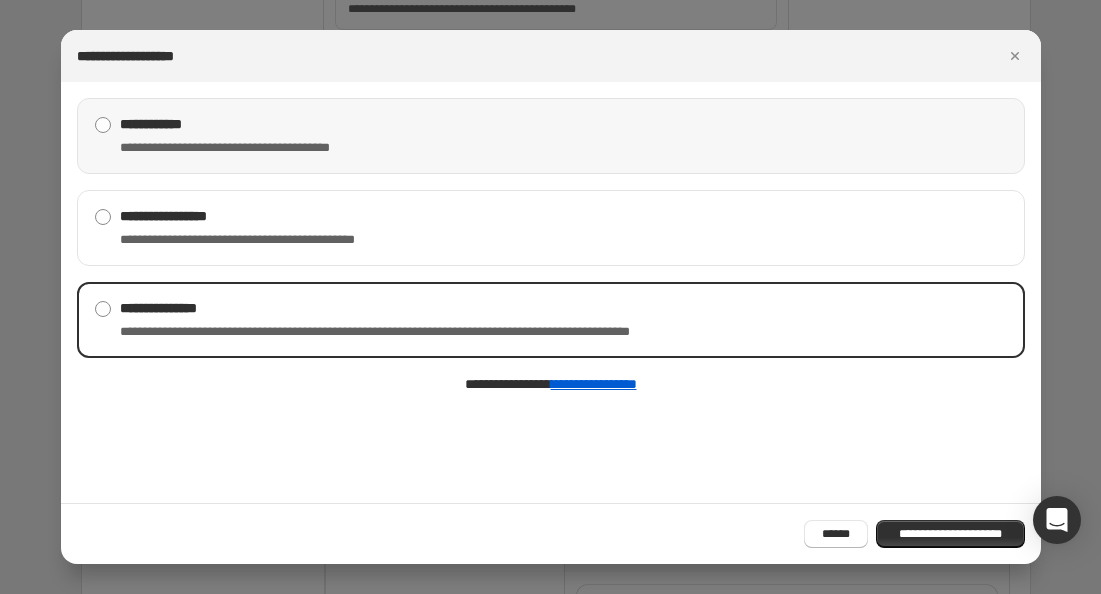 click on "[FIRST] [LAST] [CITY] [STATE] [ZIP] [COUNTRY] [STREET] [NUMBER] [APT] [PHONE] [EMAIL]" at bounding box center (551, 136) 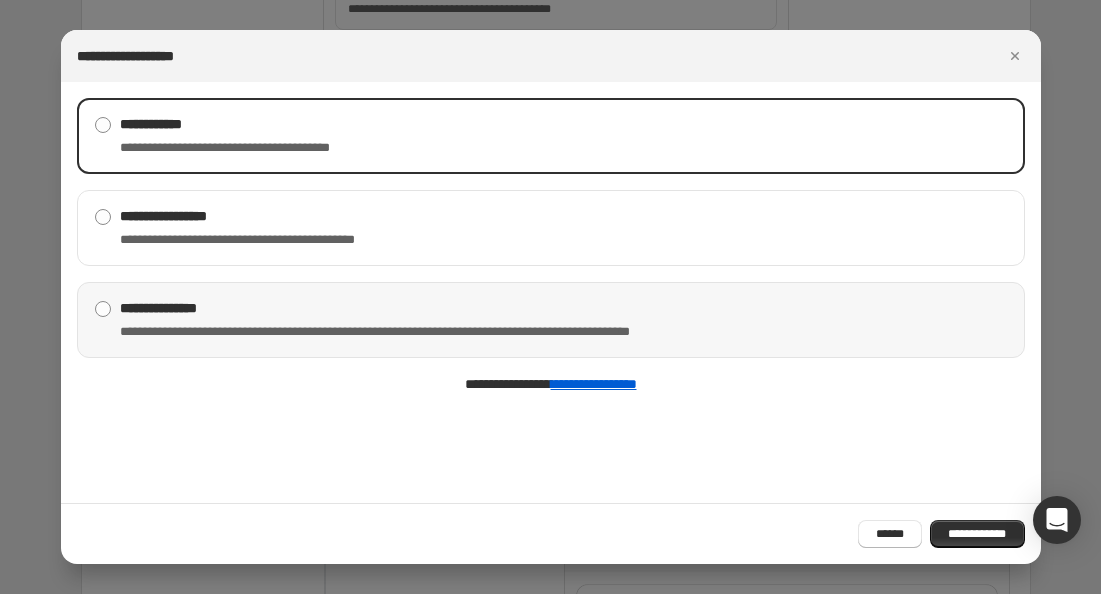 click on "**********" at bounding box center (444, 332) 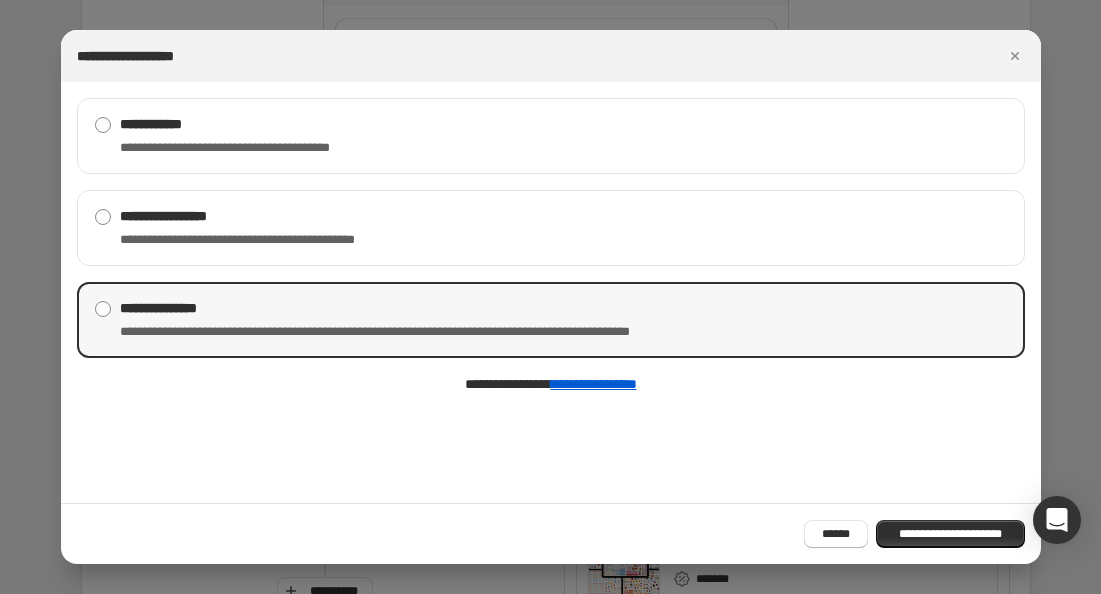 scroll, scrollTop: 270, scrollLeft: 0, axis: vertical 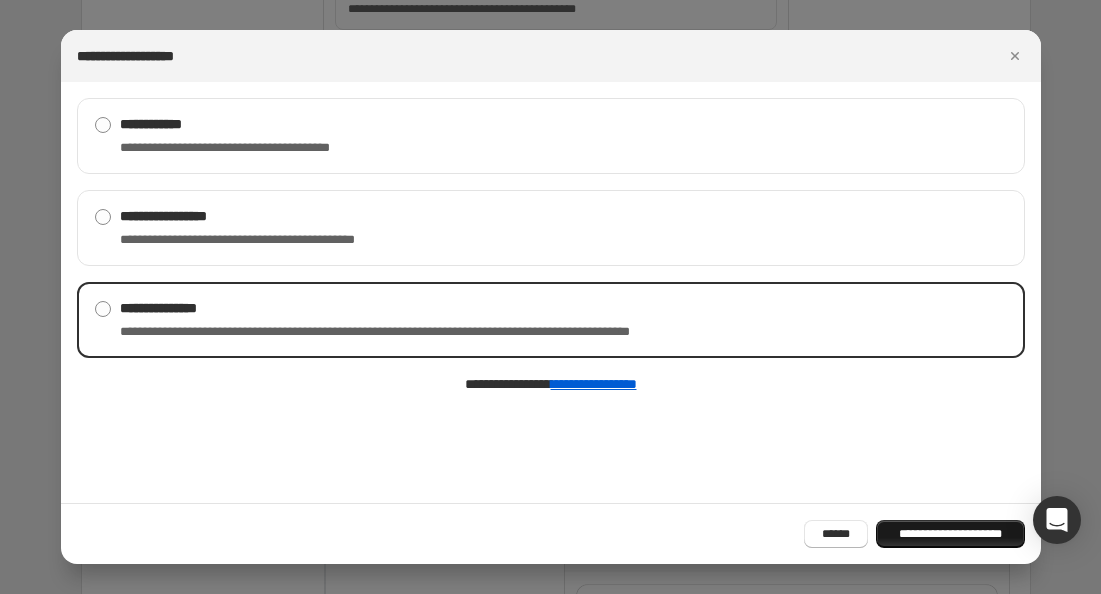 click on "**********" at bounding box center (950, 534) 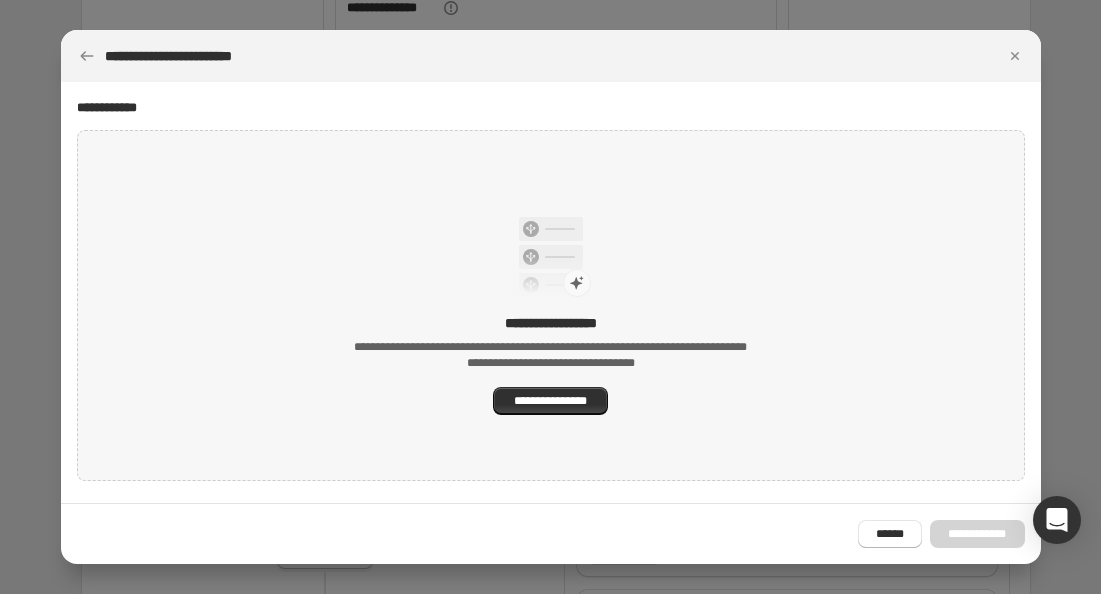 scroll, scrollTop: 419, scrollLeft: 0, axis: vertical 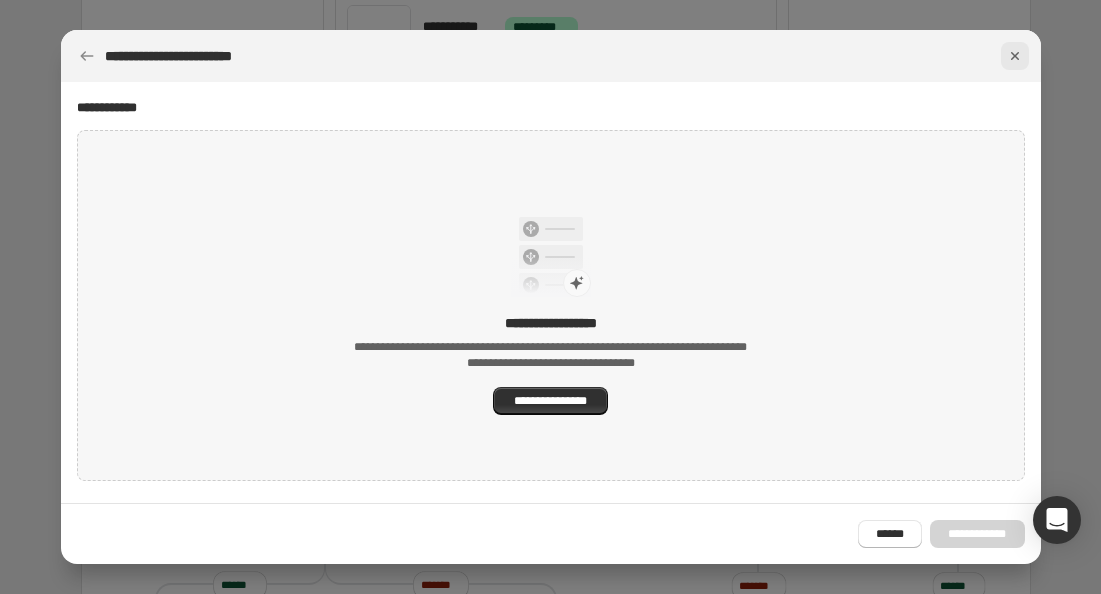click 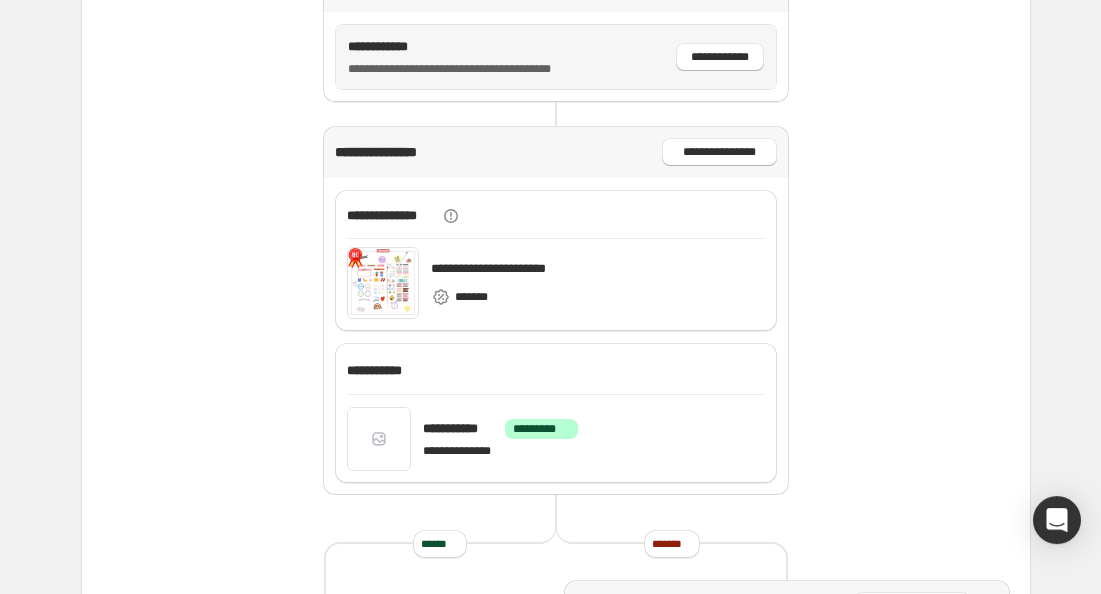scroll, scrollTop: 323, scrollLeft: 0, axis: vertical 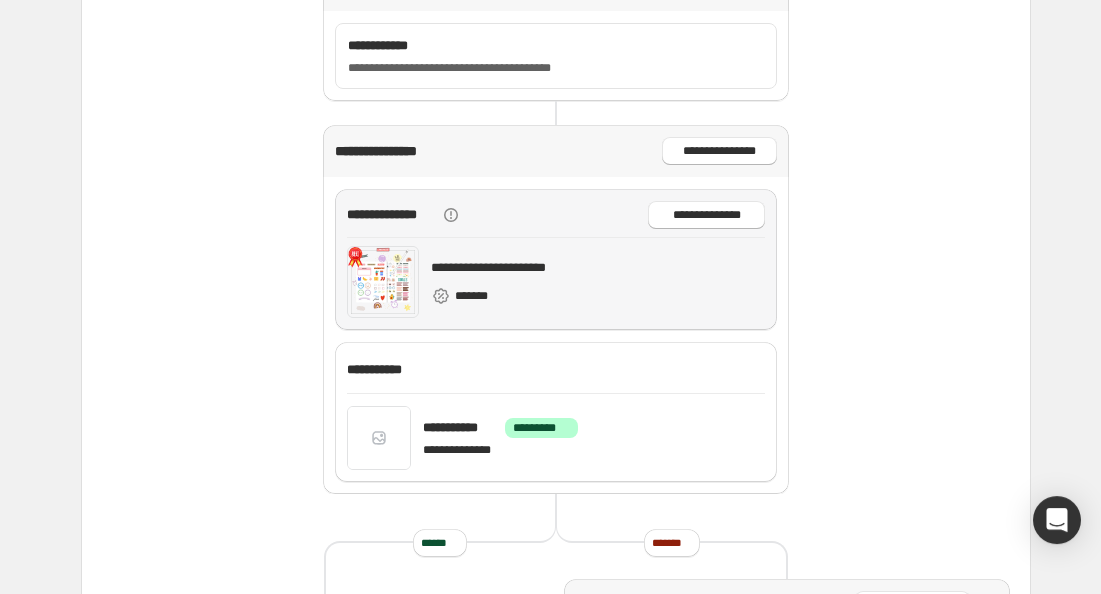 click on "[FIRST] [LAST]" at bounding box center (556, 215) 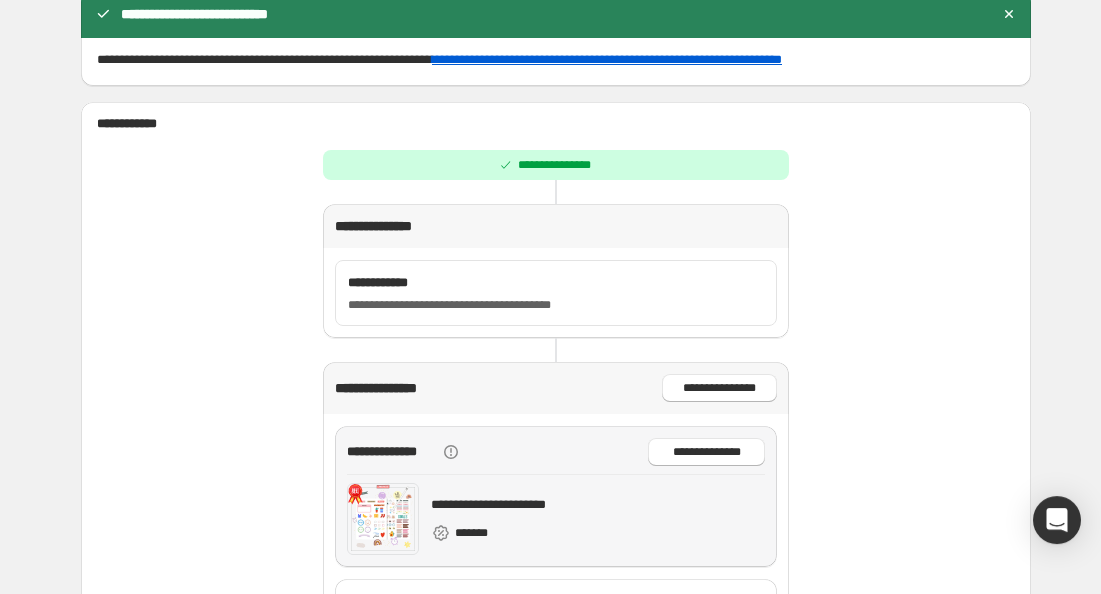 scroll, scrollTop: 0, scrollLeft: 0, axis: both 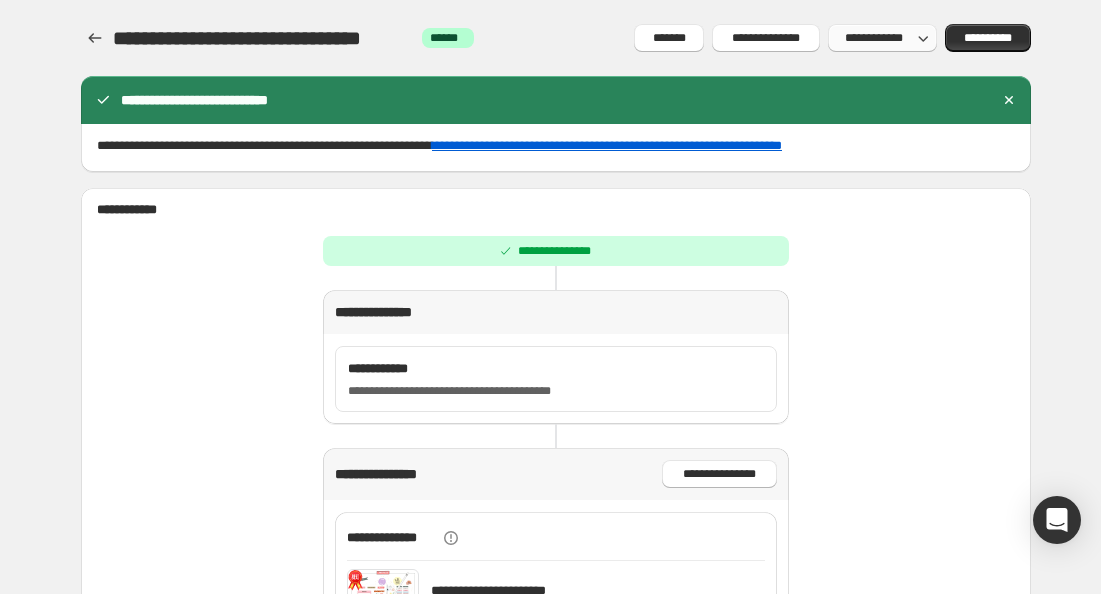 click on "**********" at bounding box center (873, 38) 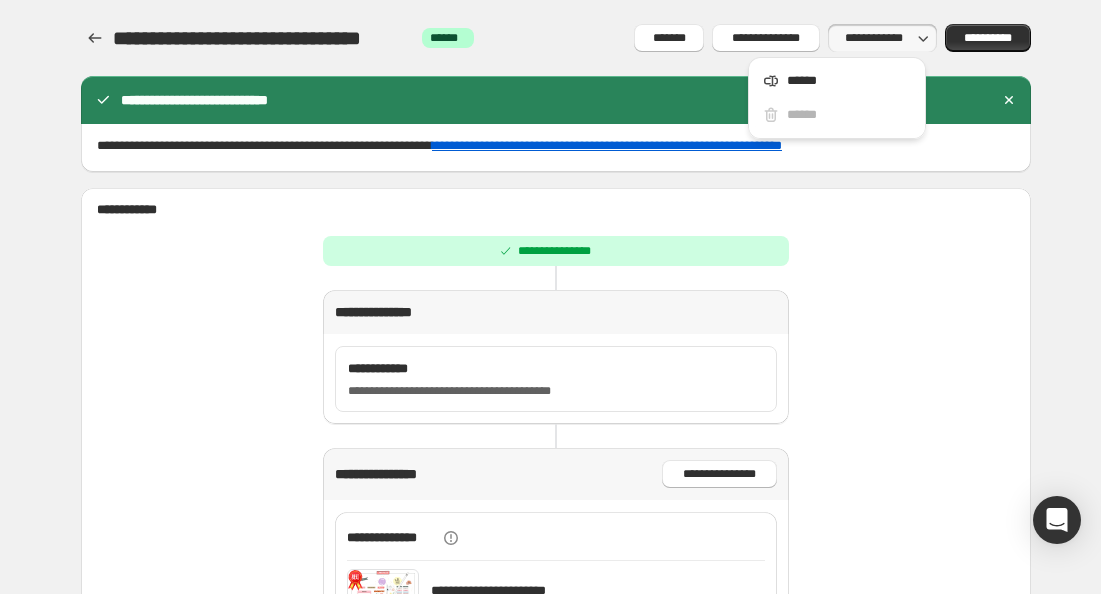 click on "**********" at bounding box center (873, 38) 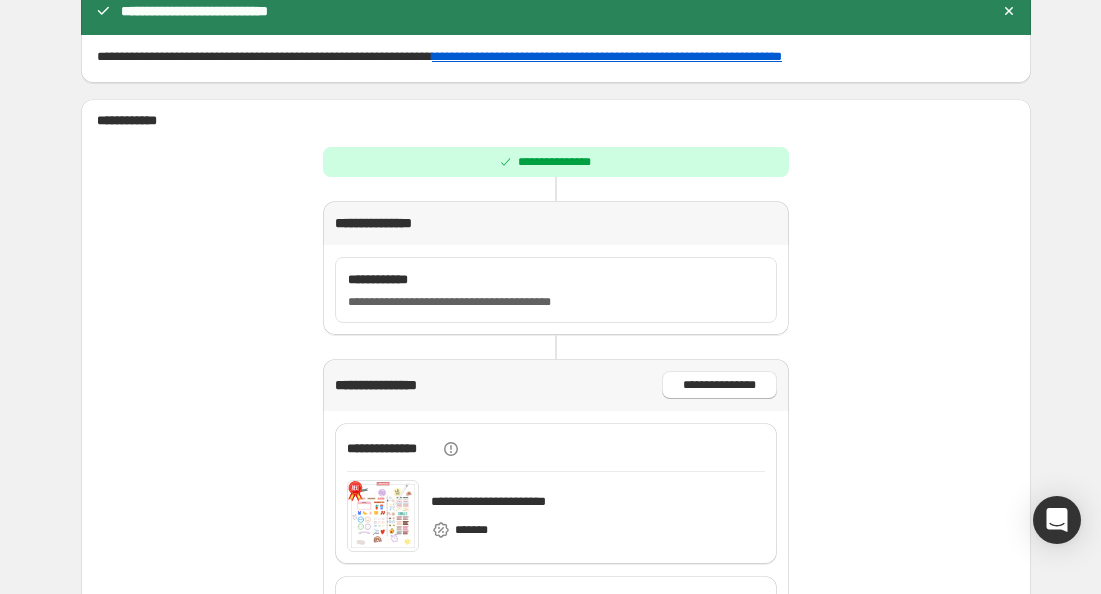 scroll, scrollTop: 0, scrollLeft: 0, axis: both 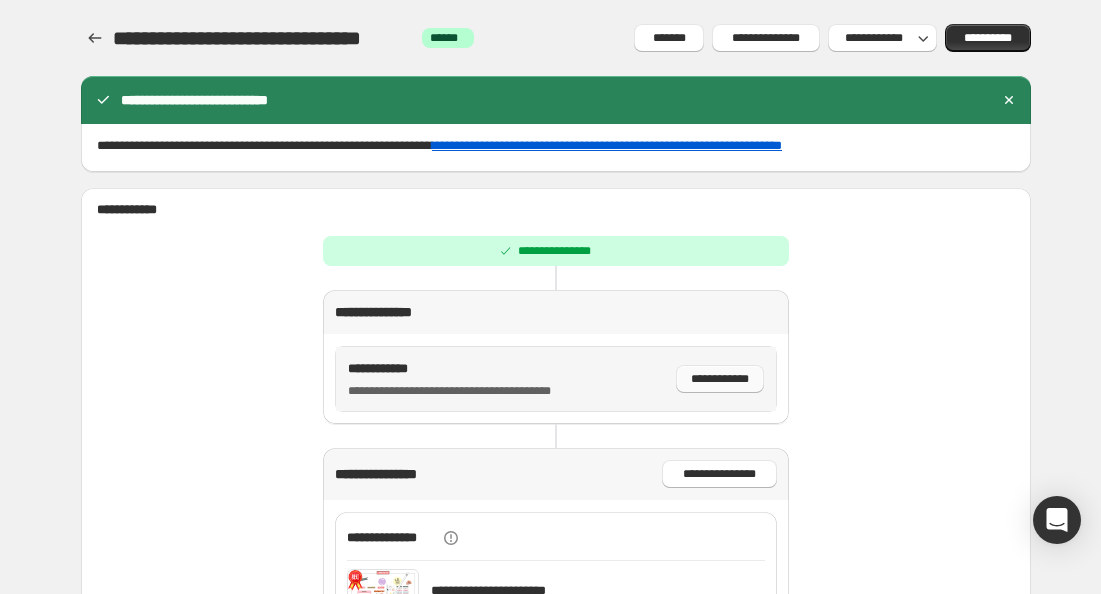 click on "**********" at bounding box center [720, 379] 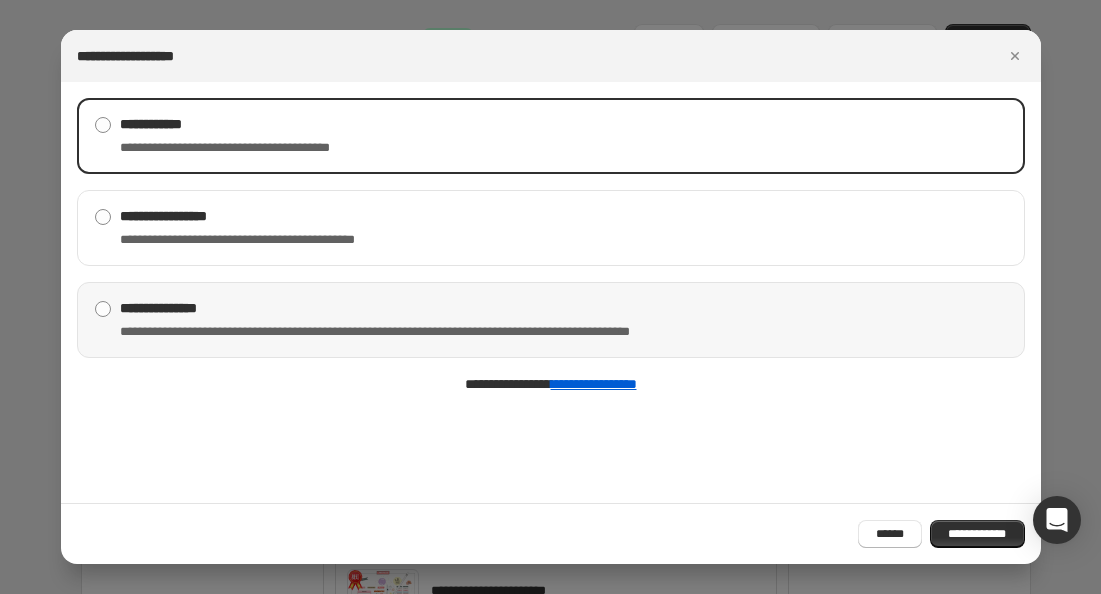 click on "**********" at bounding box center (444, 332) 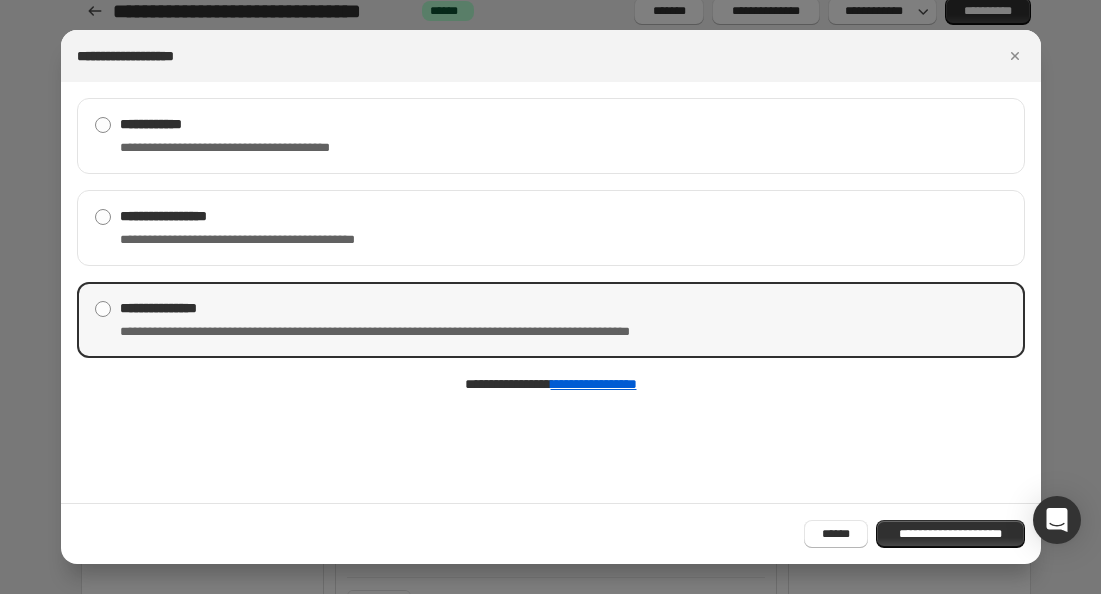 scroll, scrollTop: 37, scrollLeft: 0, axis: vertical 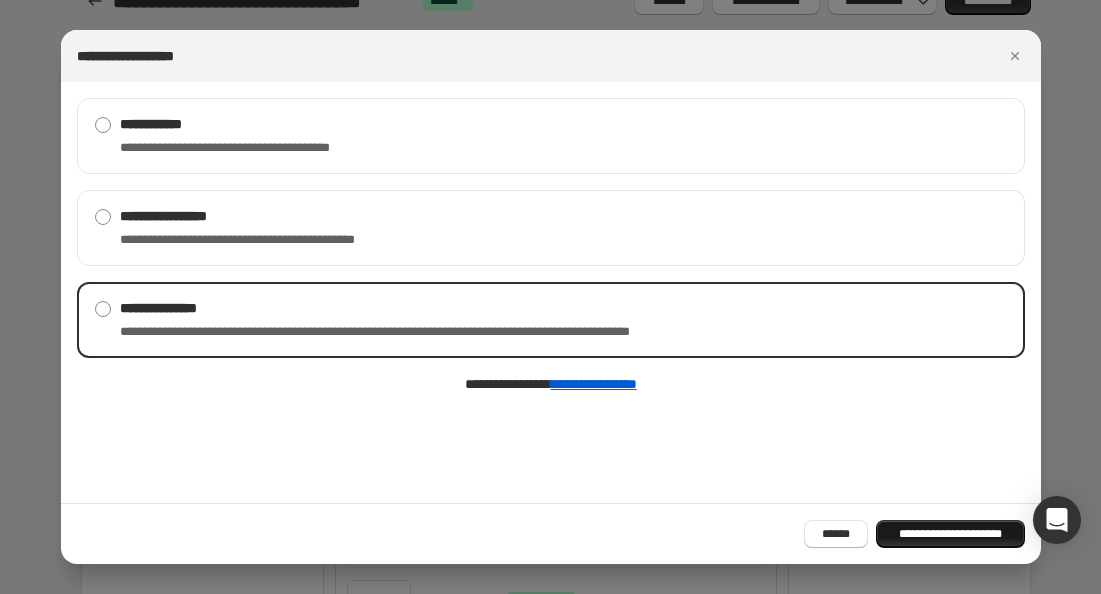 click on "**********" at bounding box center (950, 534) 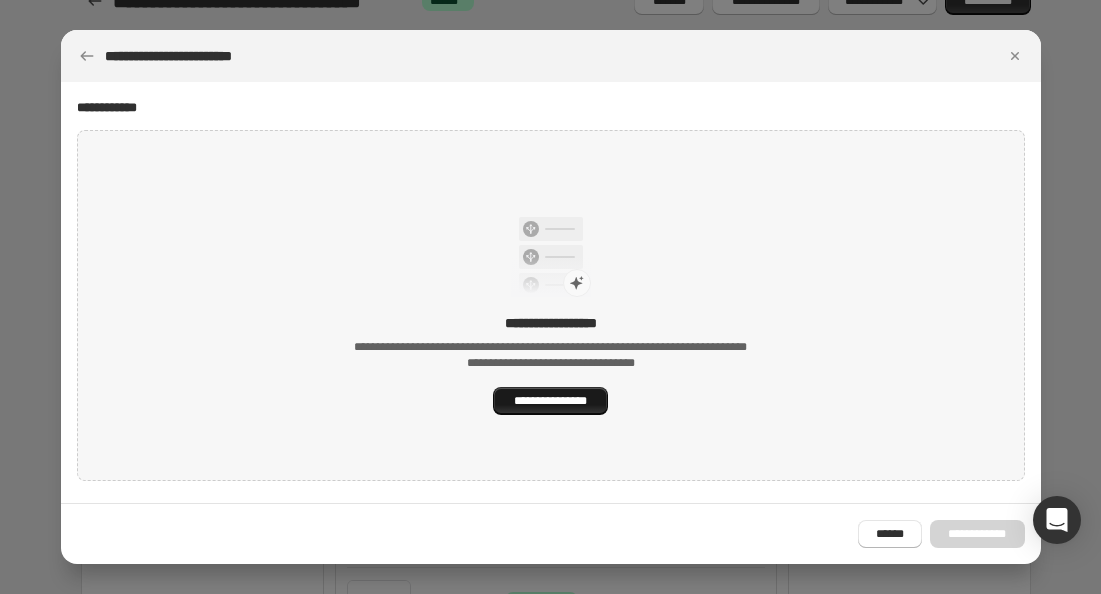 click on "**********" at bounding box center [550, 401] 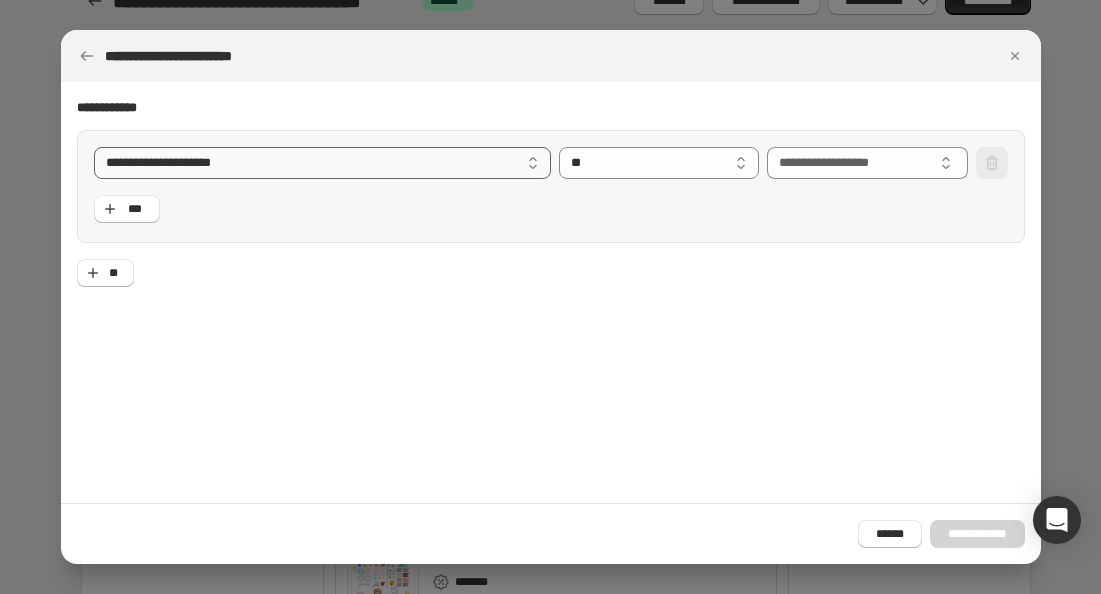 select on "**********" 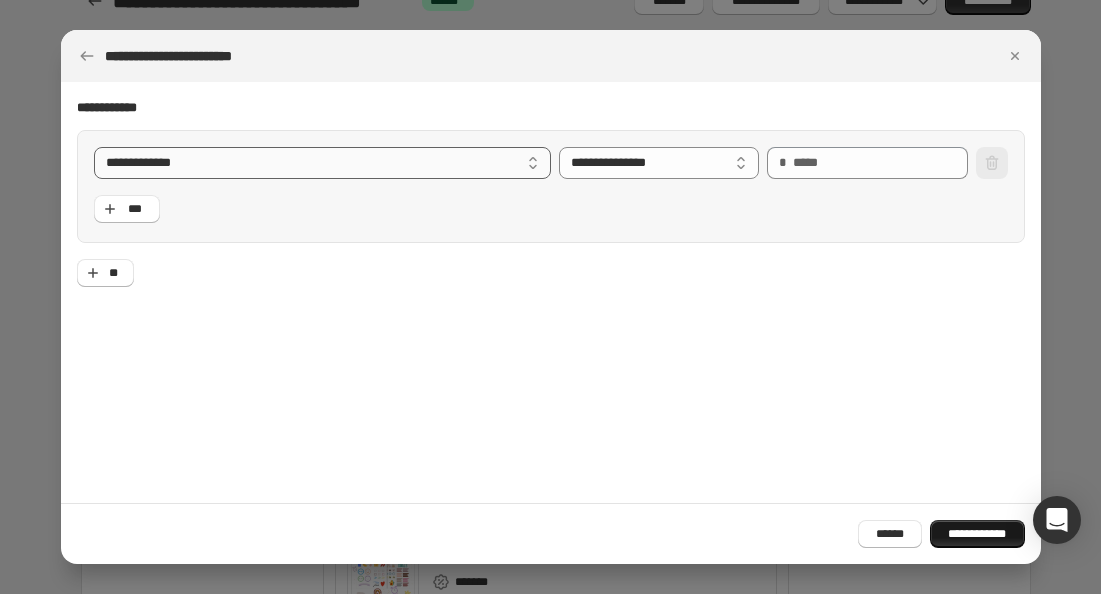 select on "**********" 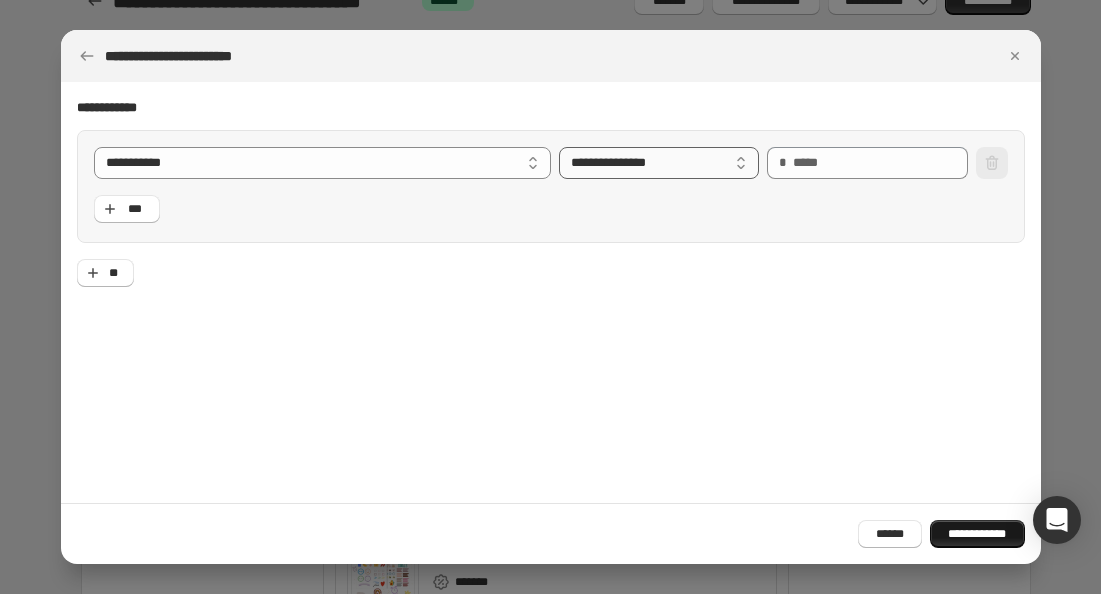 select on "**" 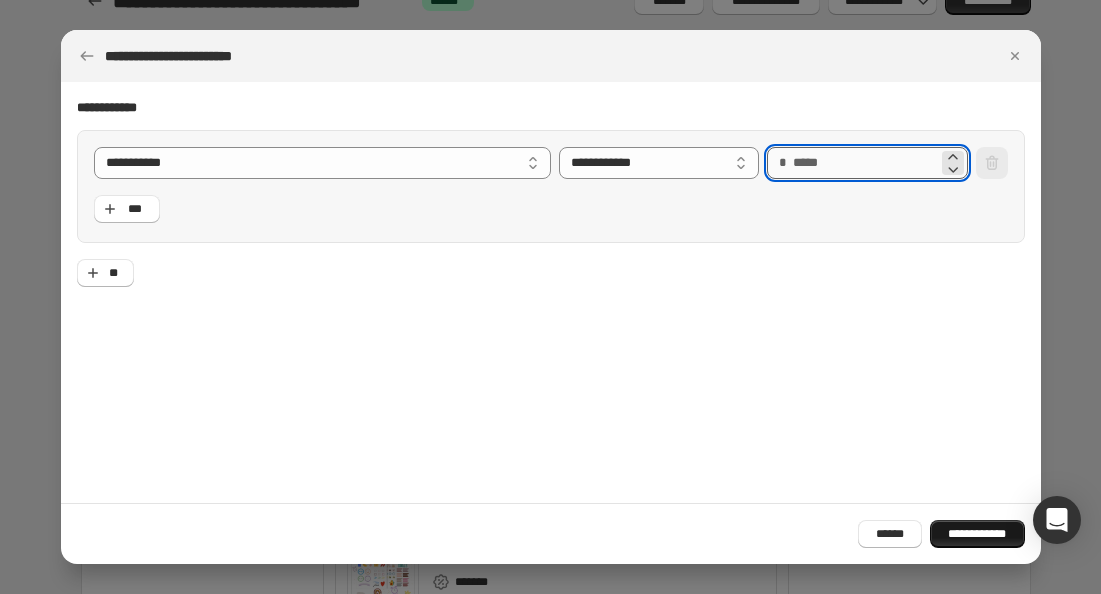 click on "*" at bounding box center [865, 163] 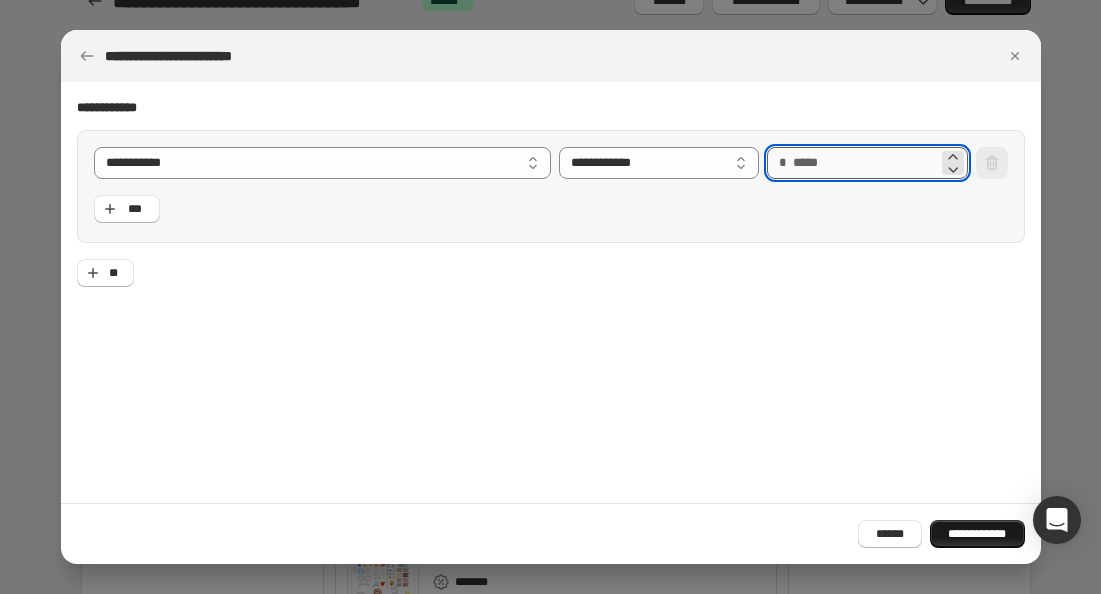 click on "*" at bounding box center [865, 163] 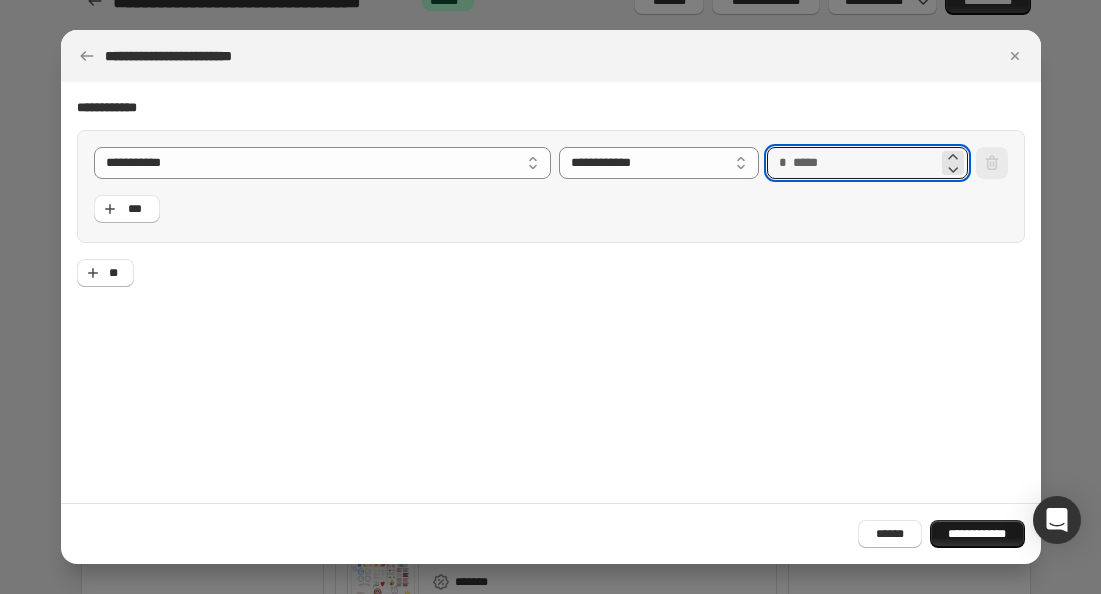 type on "**" 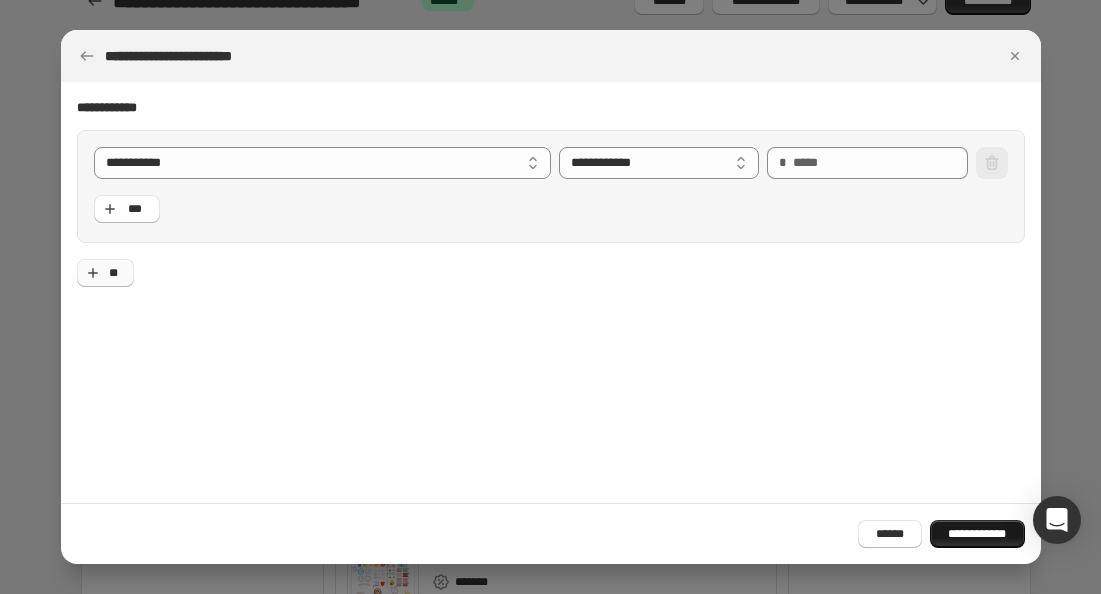 click on "**" at bounding box center [113, 273] 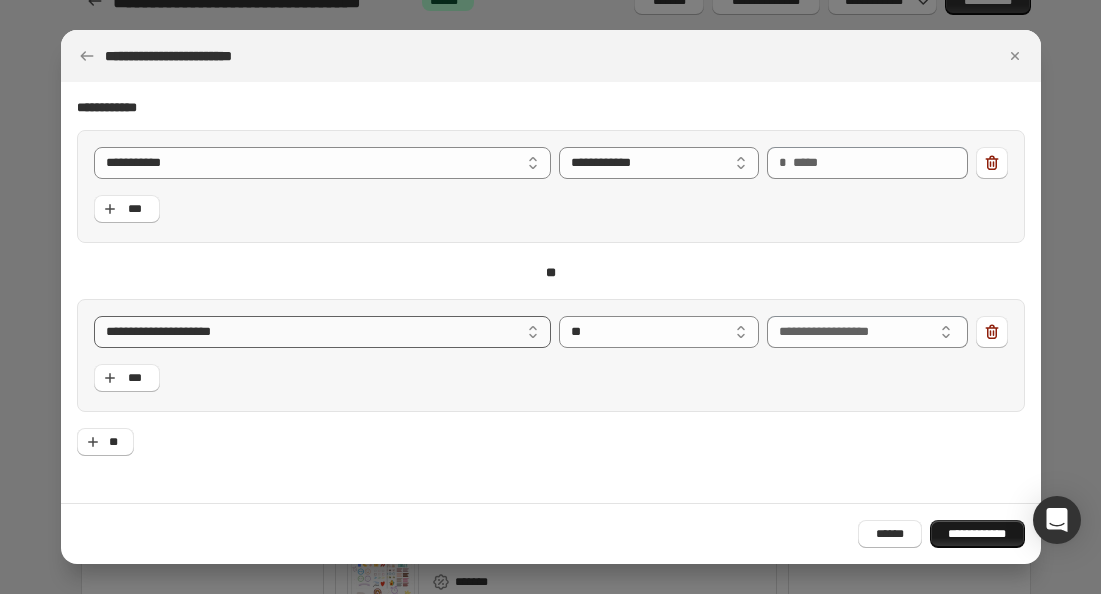 select on "**********" 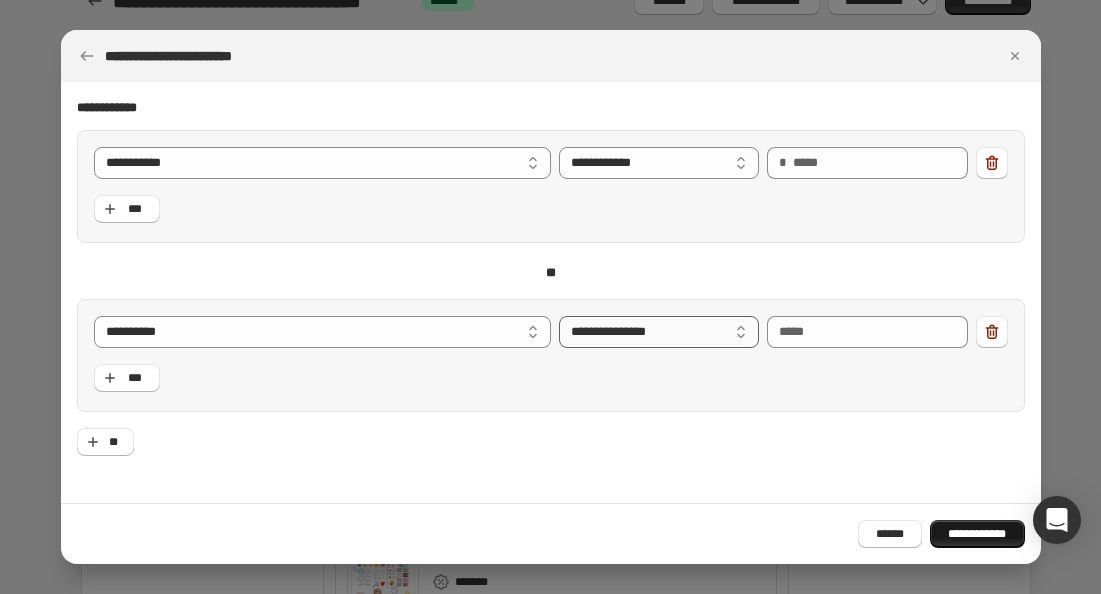 select on "**" 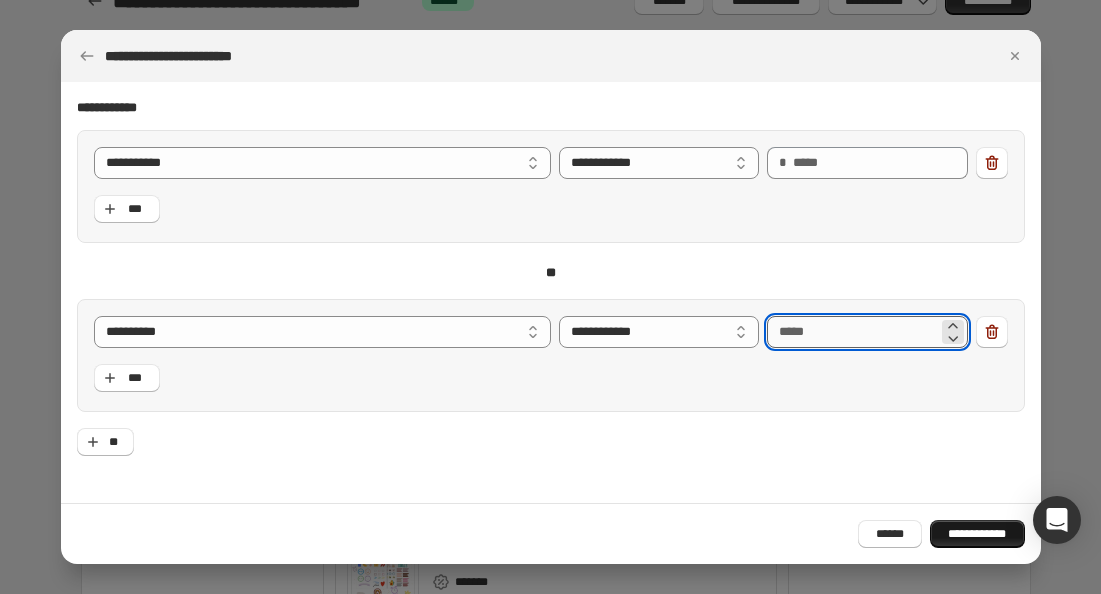 click on "*" at bounding box center (852, 332) 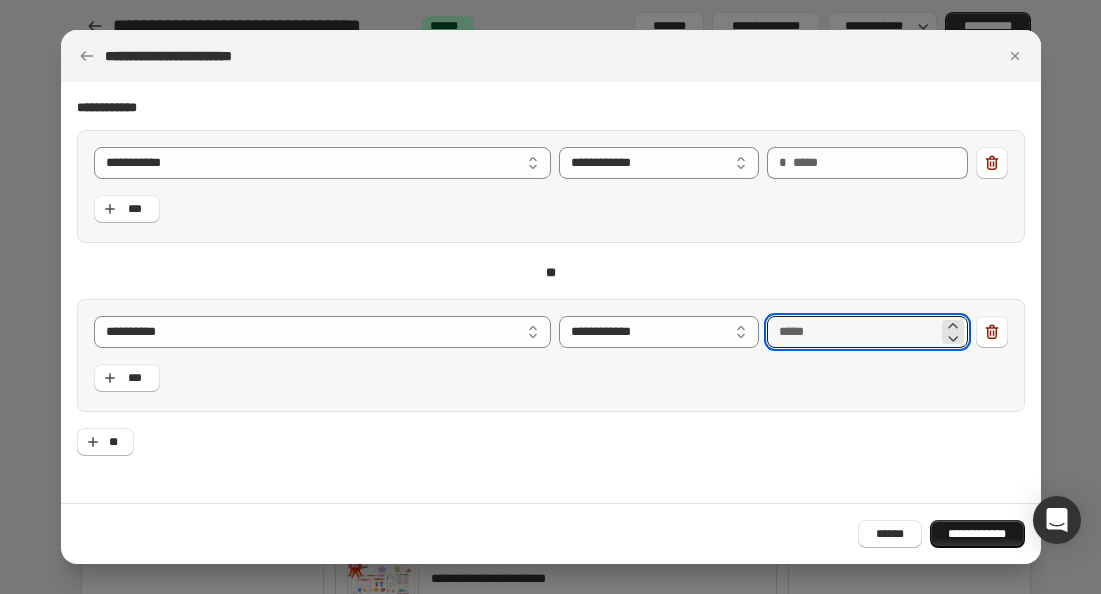 scroll, scrollTop: 0, scrollLeft: 0, axis: both 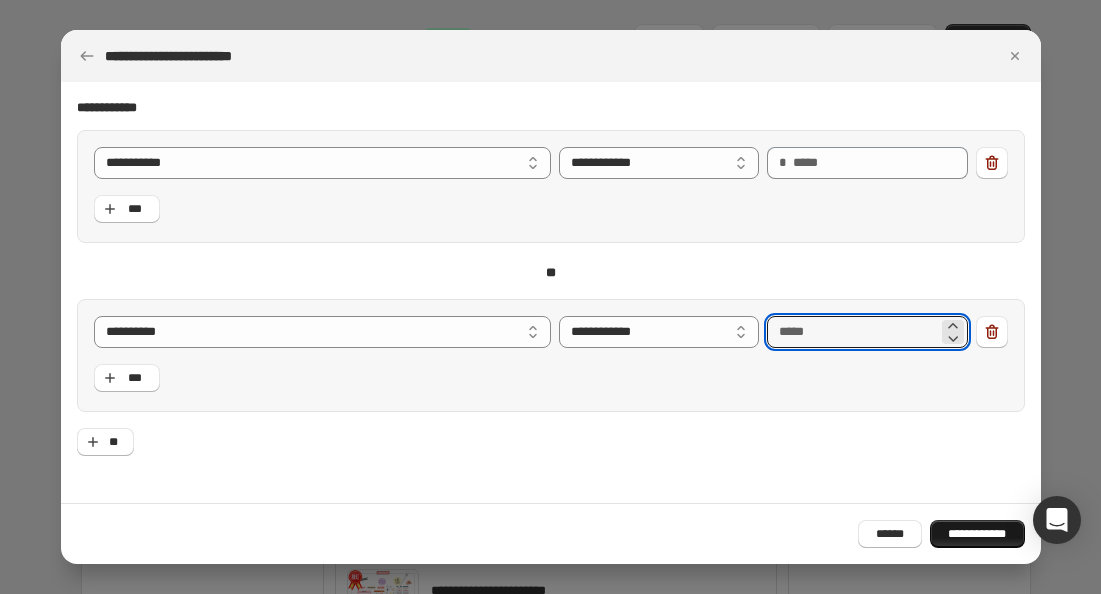 type on "**" 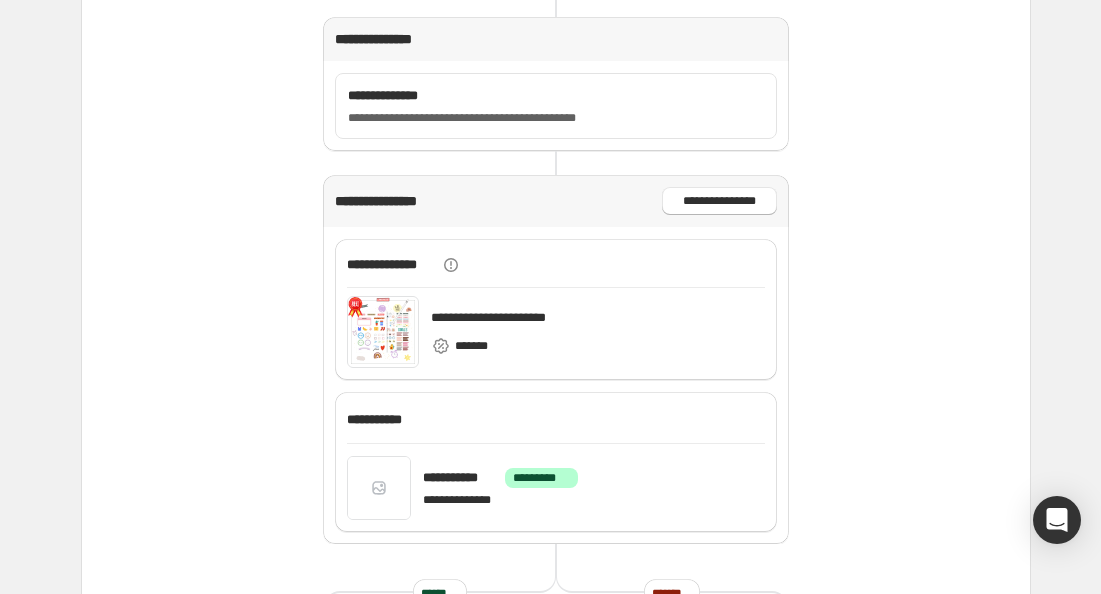 scroll, scrollTop: 277, scrollLeft: 0, axis: vertical 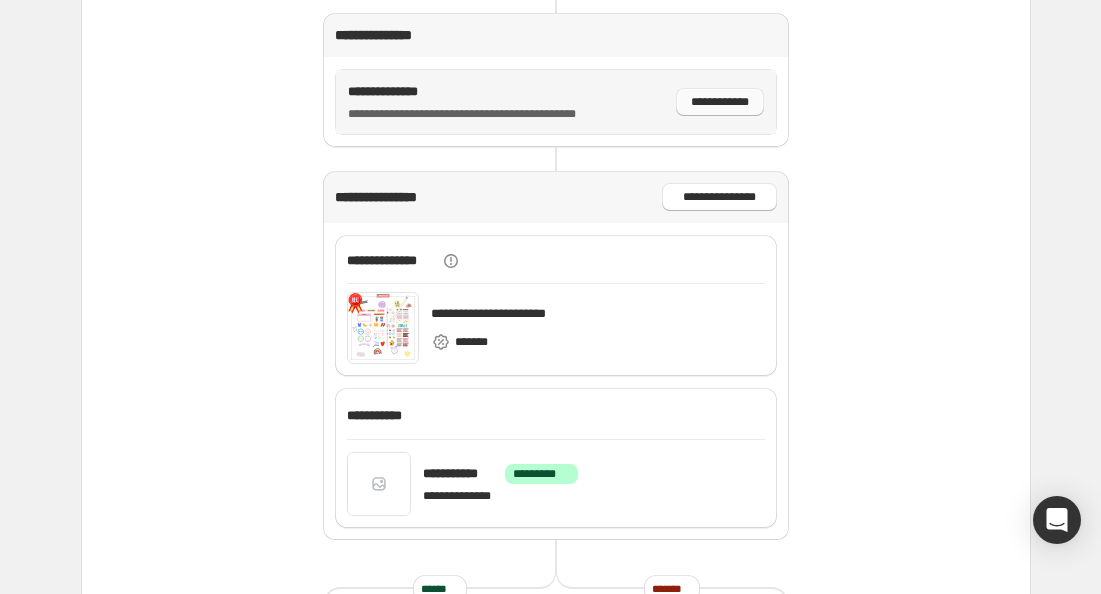 click on "**********" at bounding box center [720, 102] 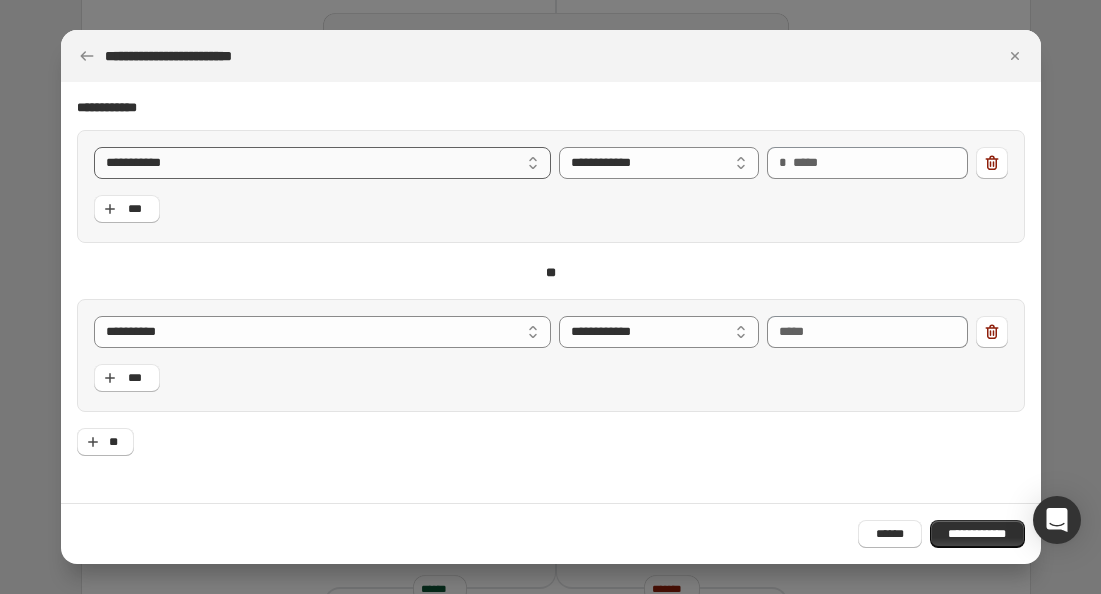 select on "**********" 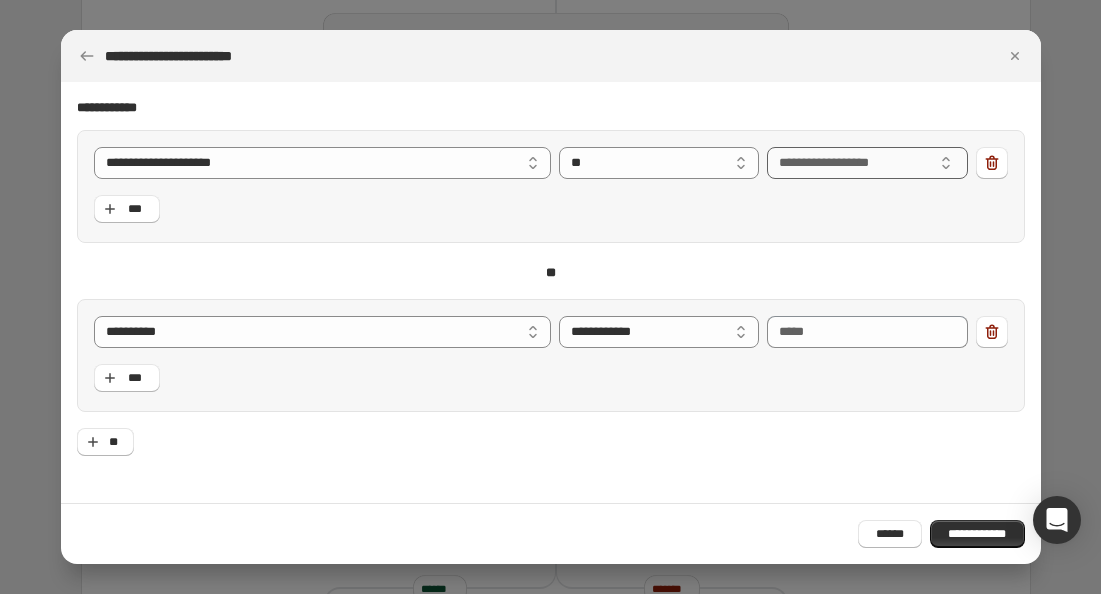 click at bounding box center [849, 163] 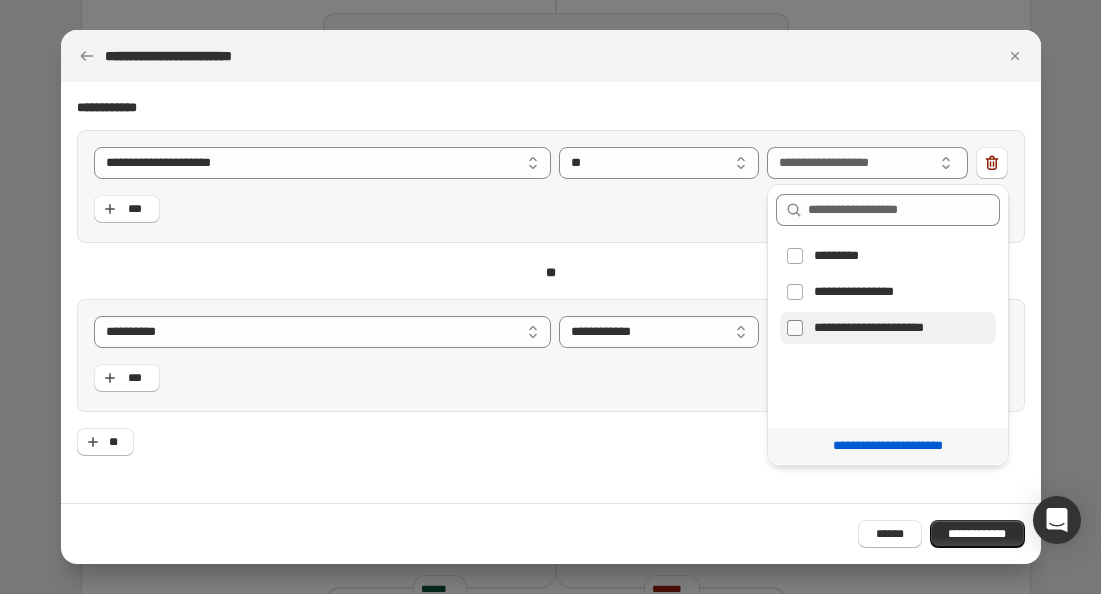 click at bounding box center (795, 328) 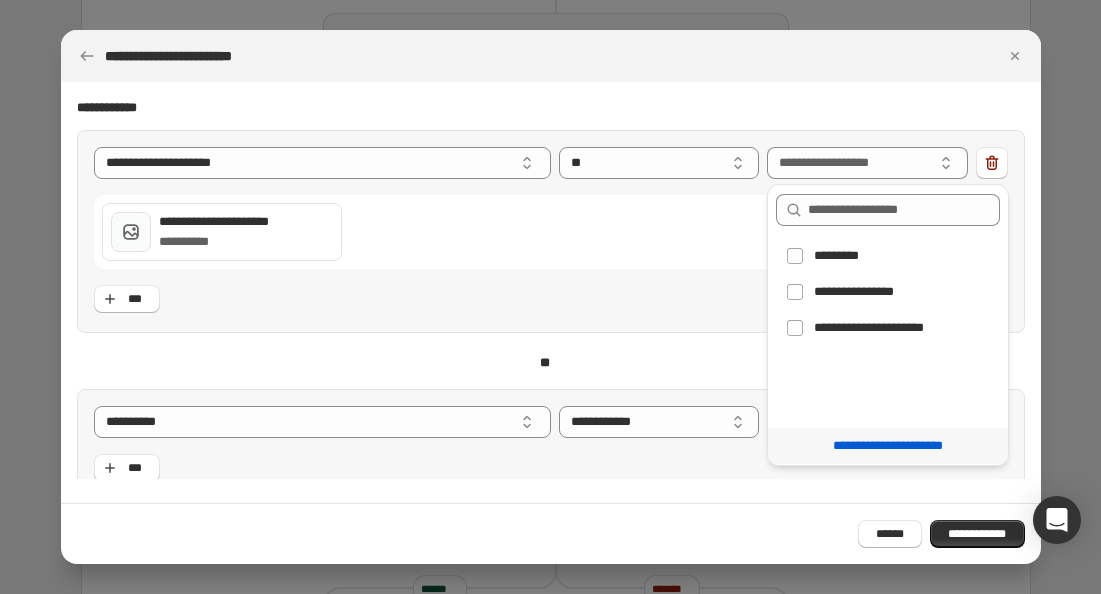 click on "[FIRST] [LAST] [CITY] [STATE] [ZIP] [COUNTRY] [STREET] [NUMBER] [APT] [PHONE] [EMAIL]" at bounding box center [551, 231] 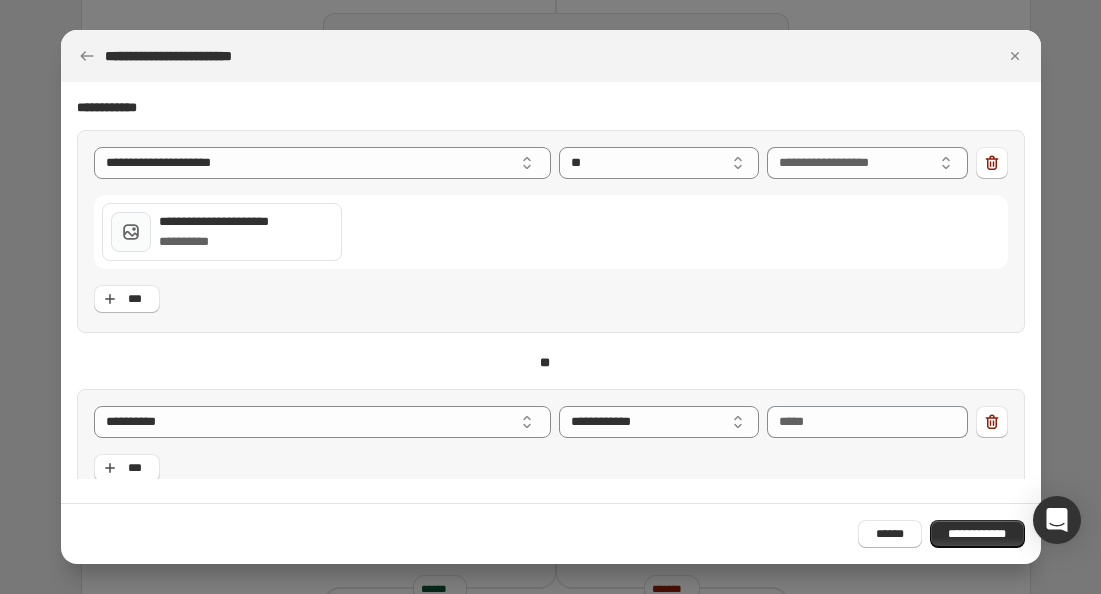 scroll, scrollTop: 66, scrollLeft: 0, axis: vertical 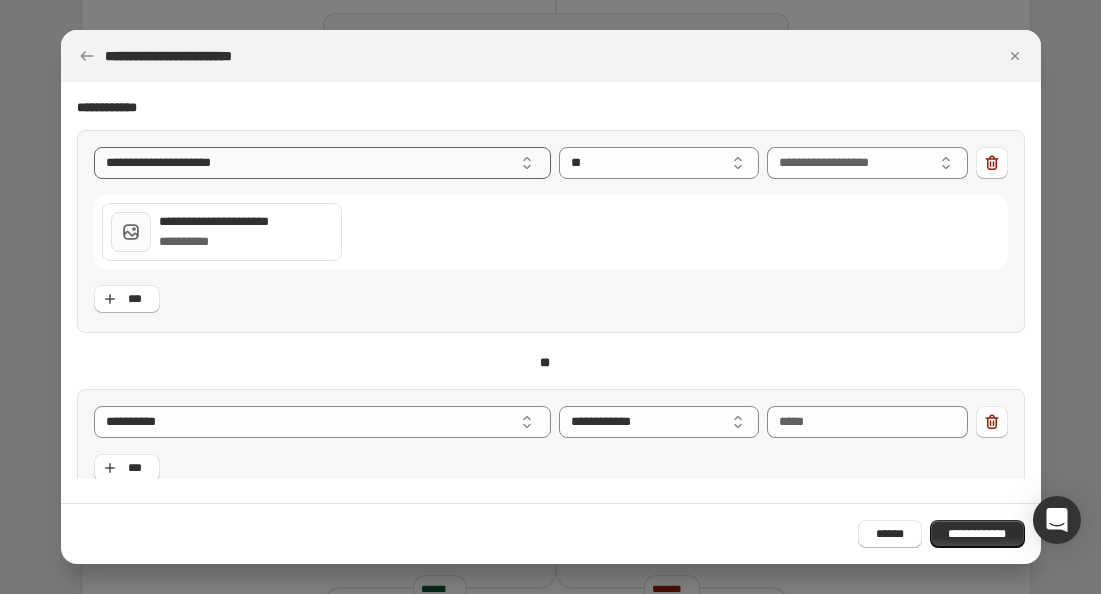 select on "**********" 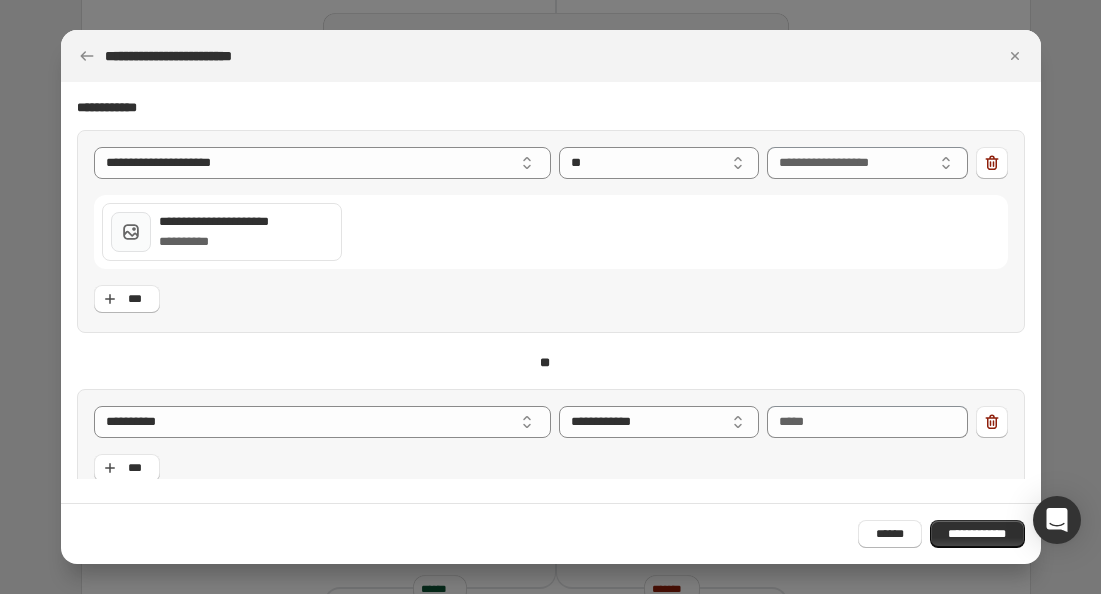 select on "**" 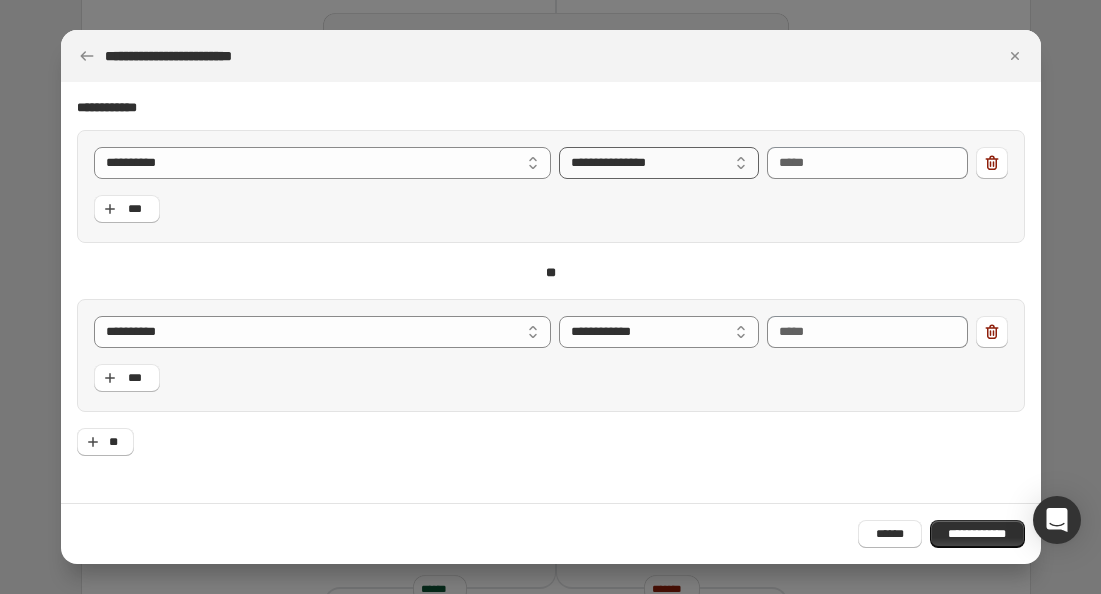 select on "**********" 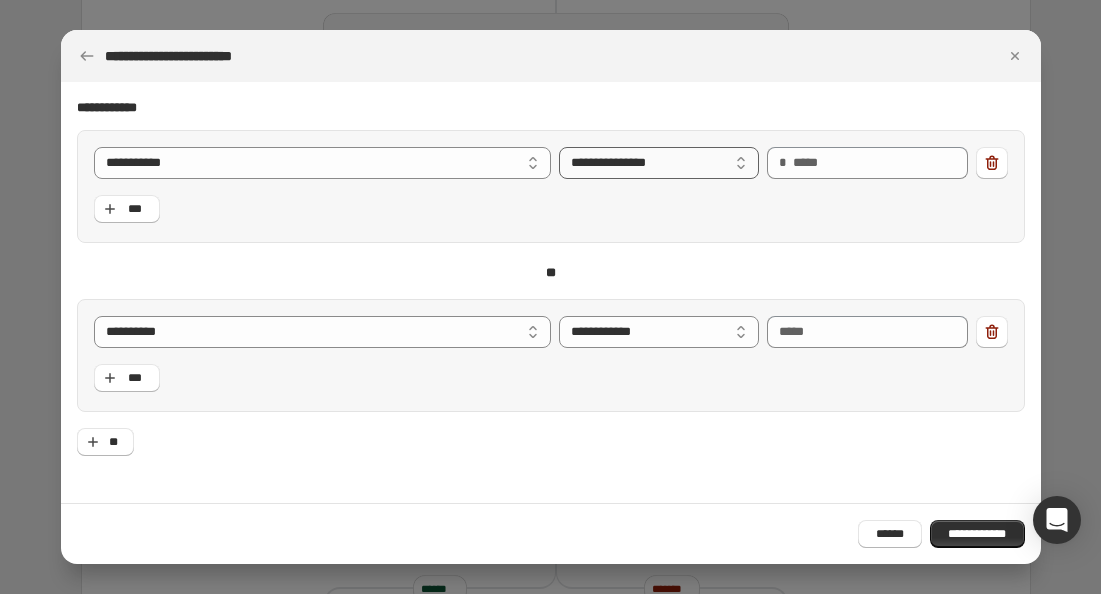 select on "**" 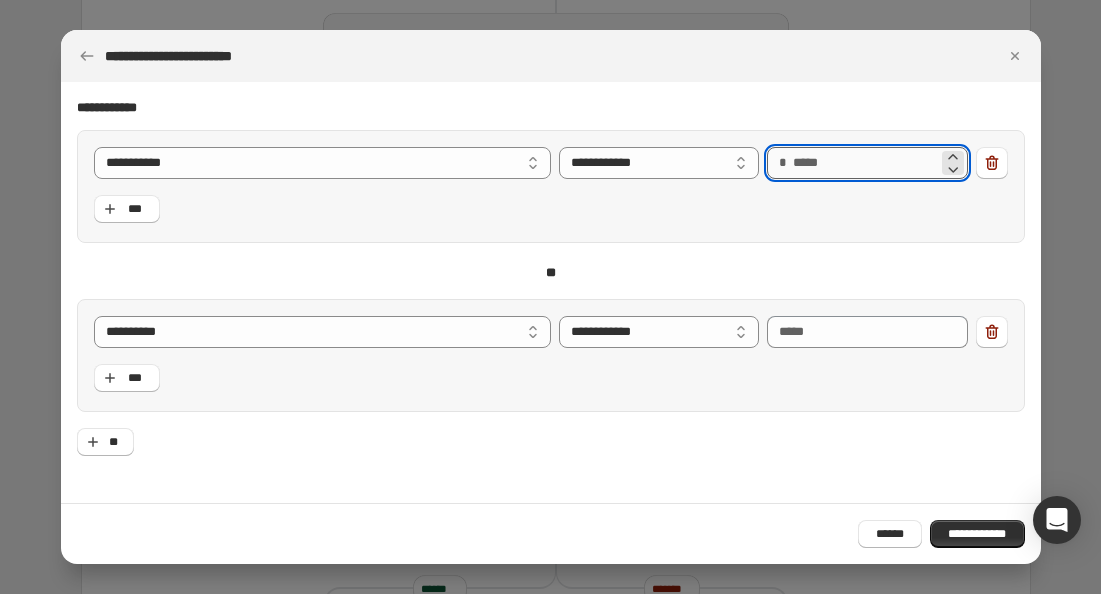 click on "*" at bounding box center (865, 163) 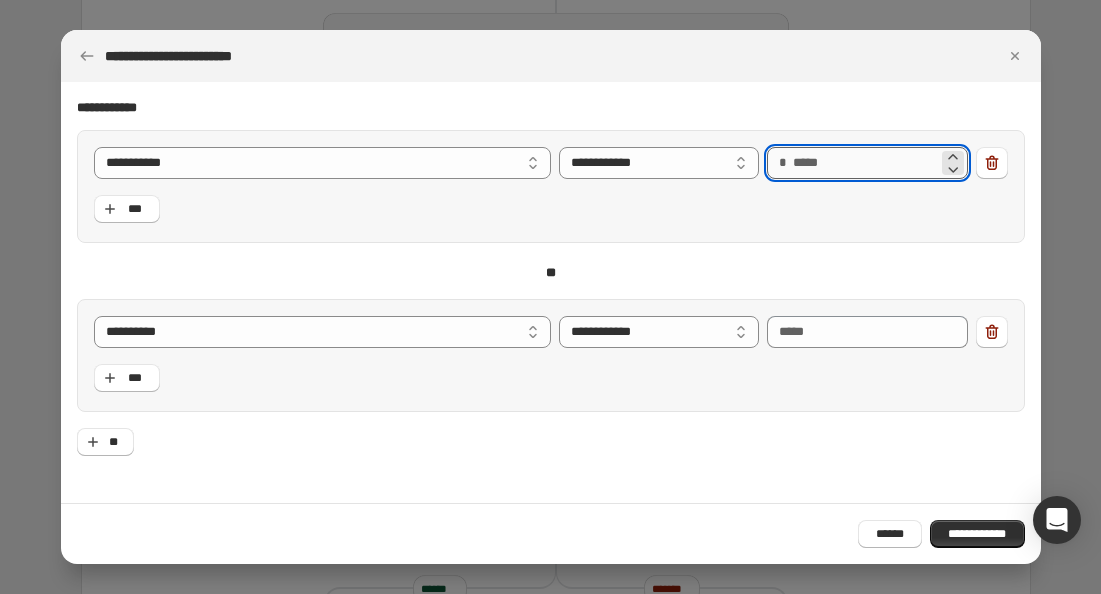 click on "*" at bounding box center [865, 163] 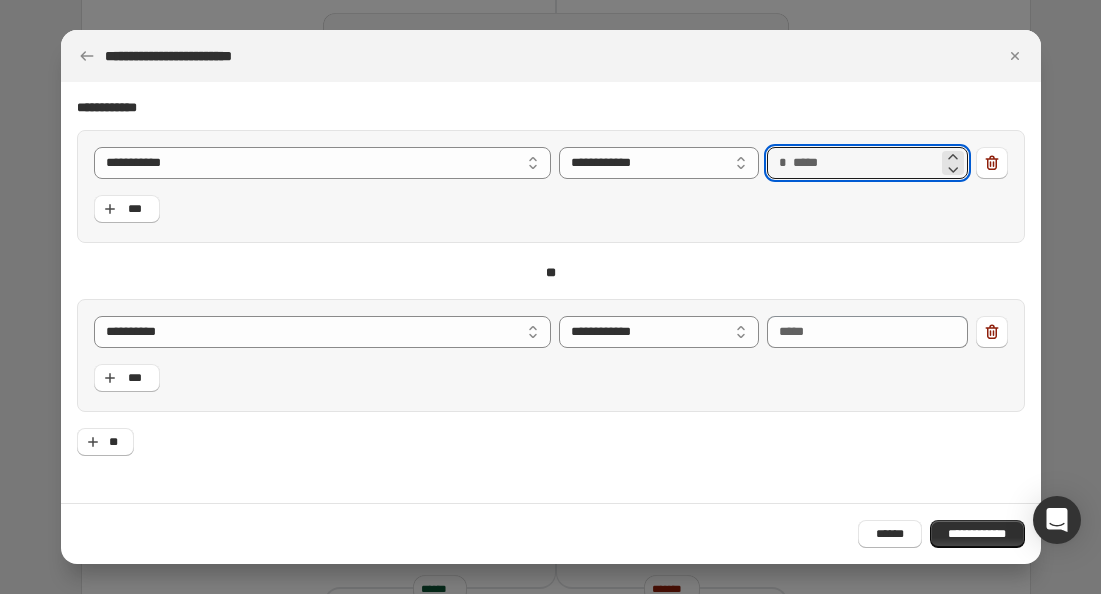 type on "**" 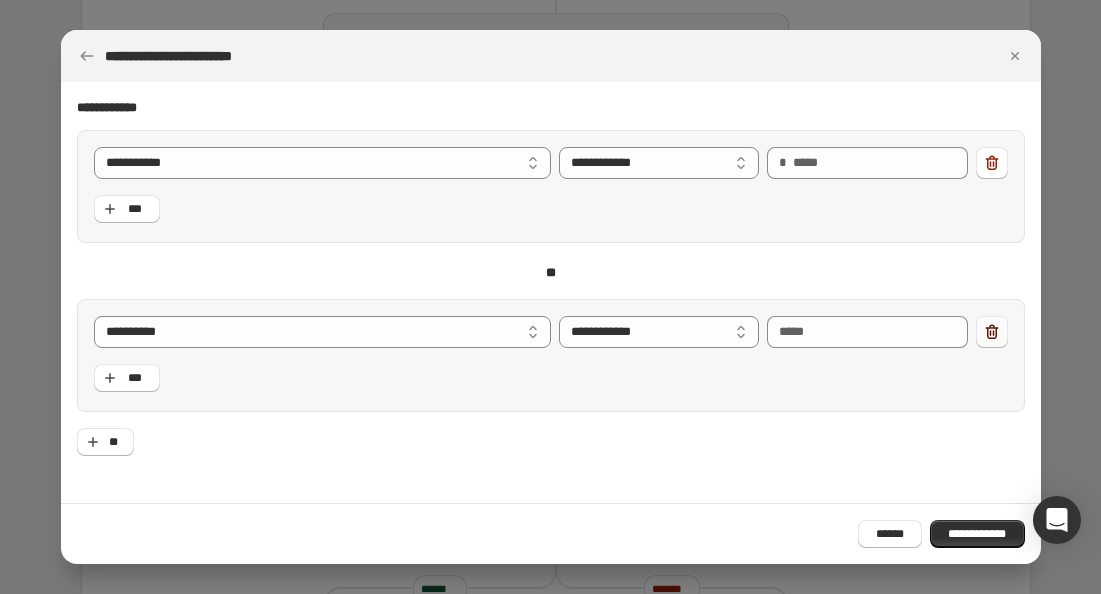 click at bounding box center [992, 332] 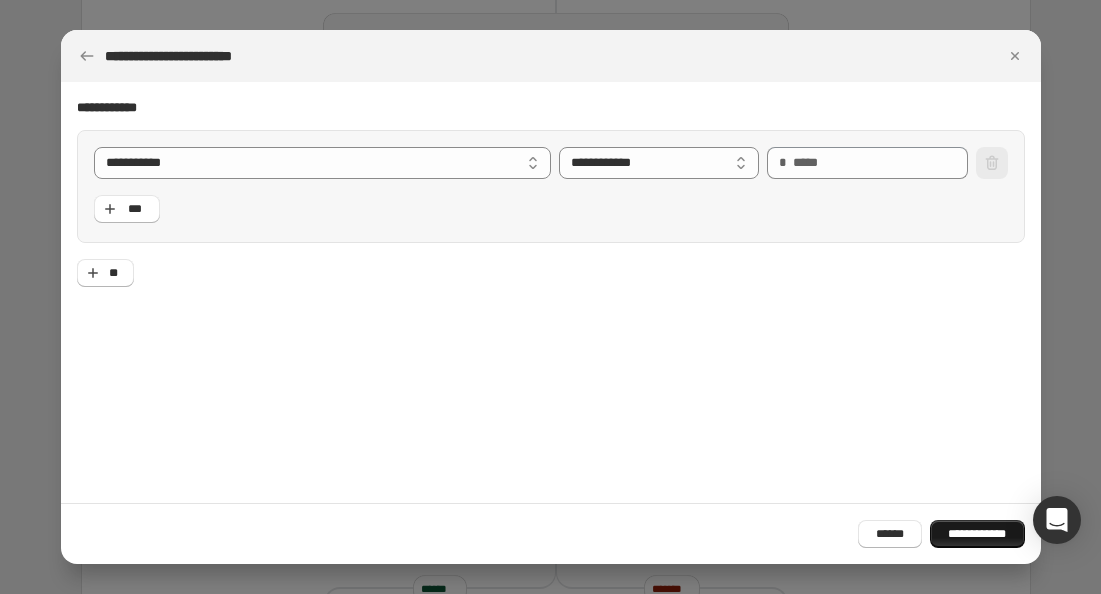 click on "**********" at bounding box center (977, 534) 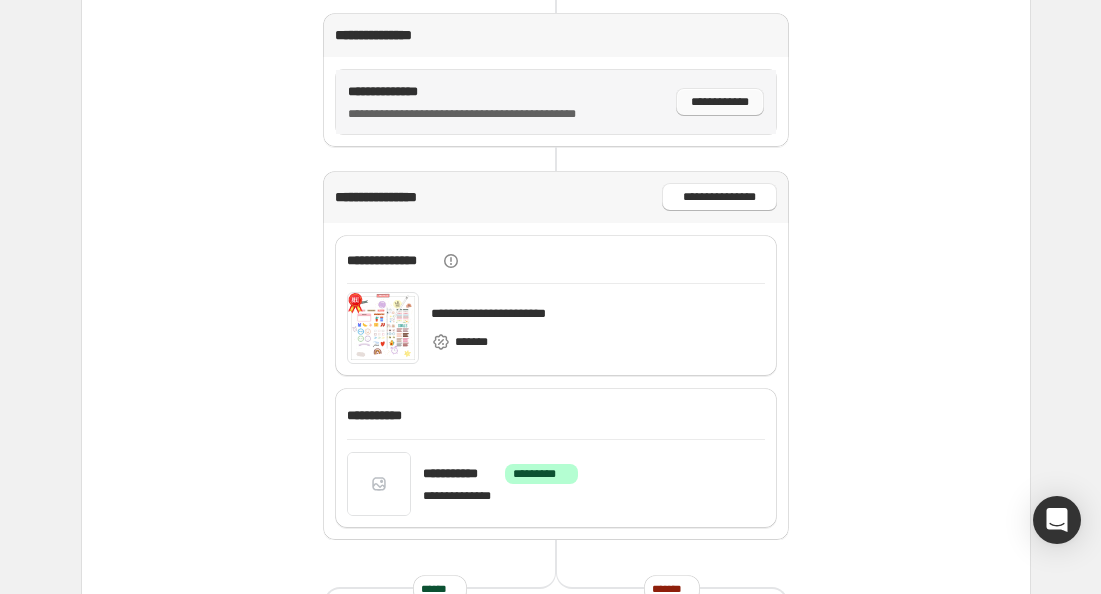 click on "**********" at bounding box center [720, 102] 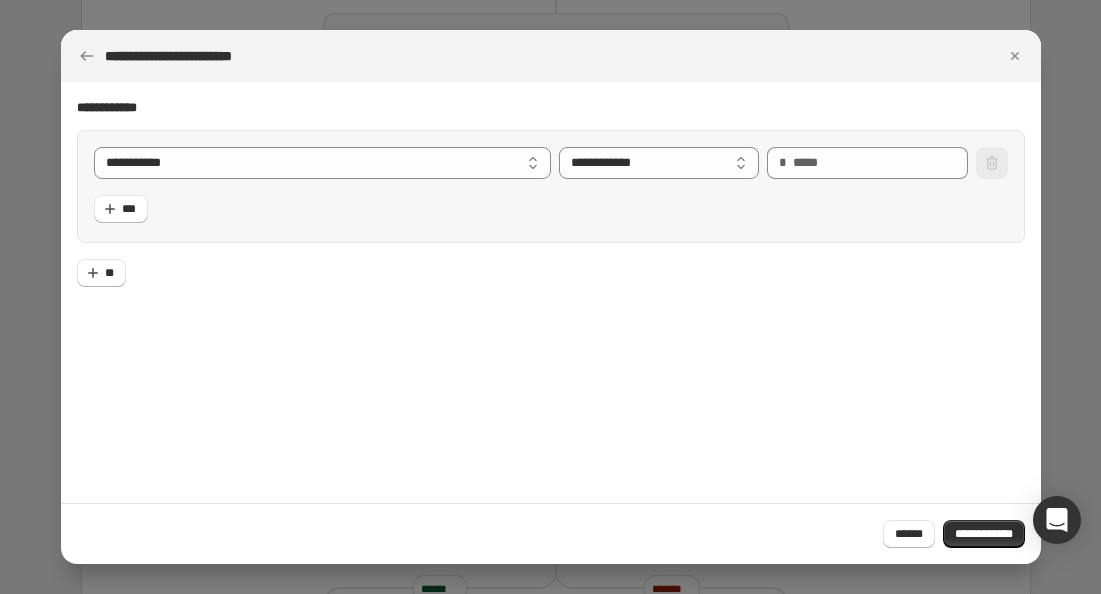 type on "**" 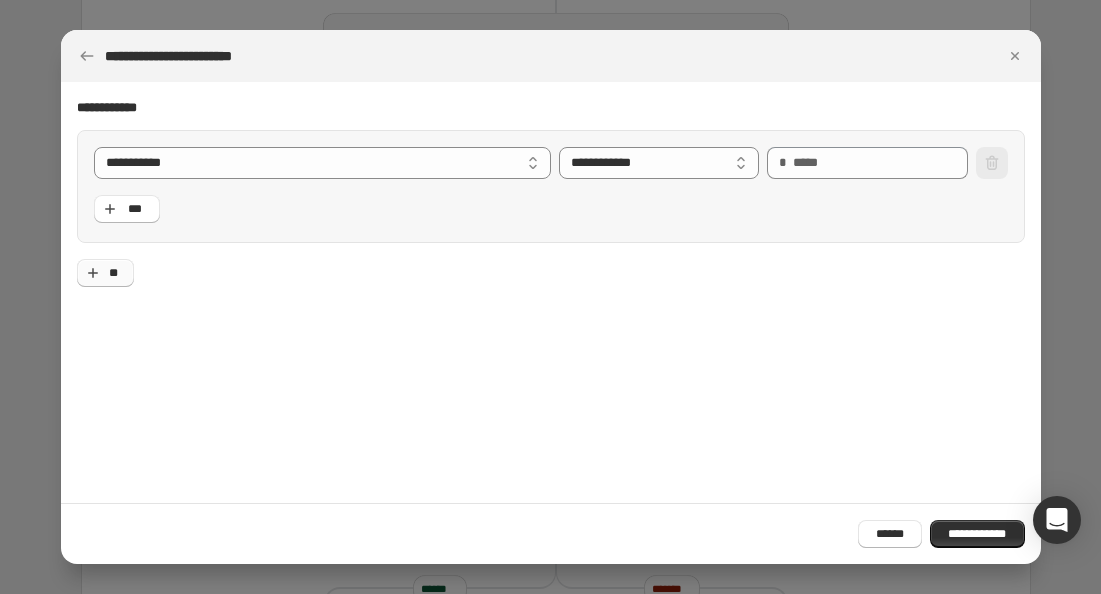 click on "**" at bounding box center (113, 273) 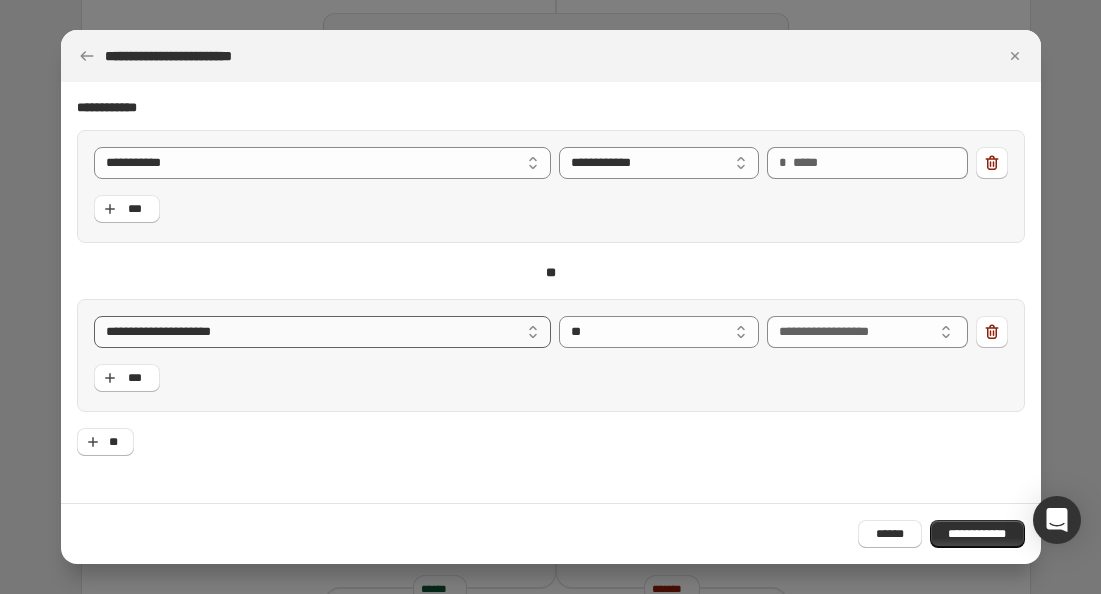 select on "**********" 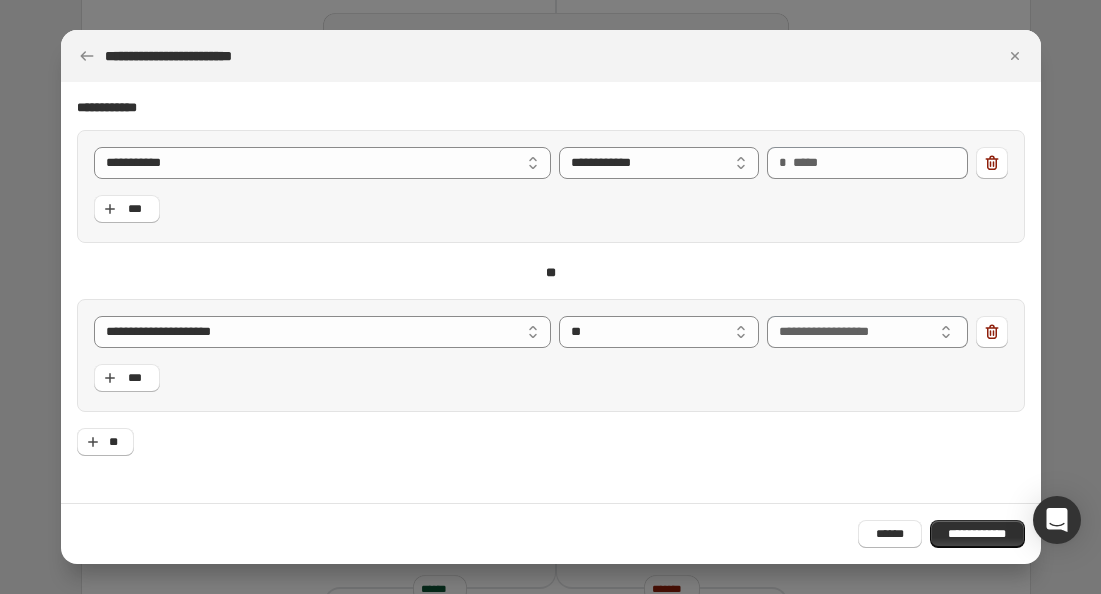 select on "**" 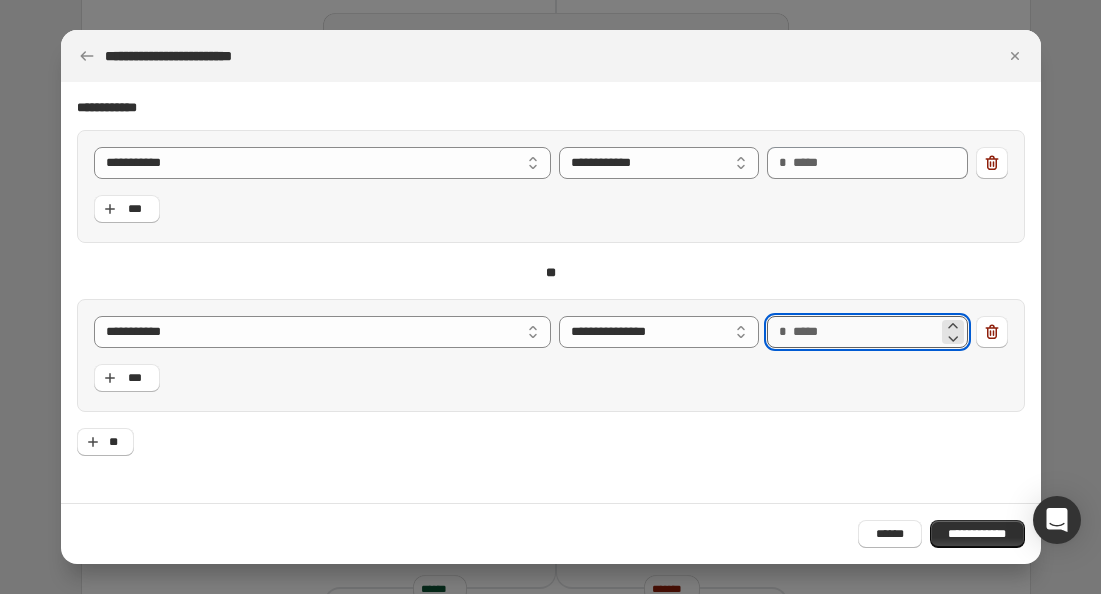 click on "*" at bounding box center (865, 332) 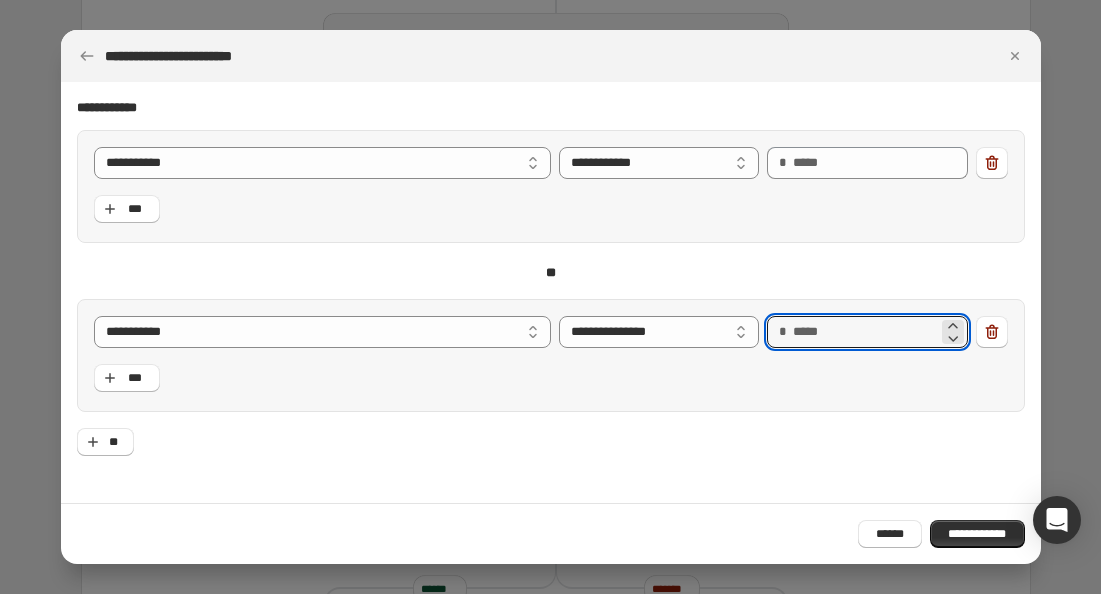 type on "**" 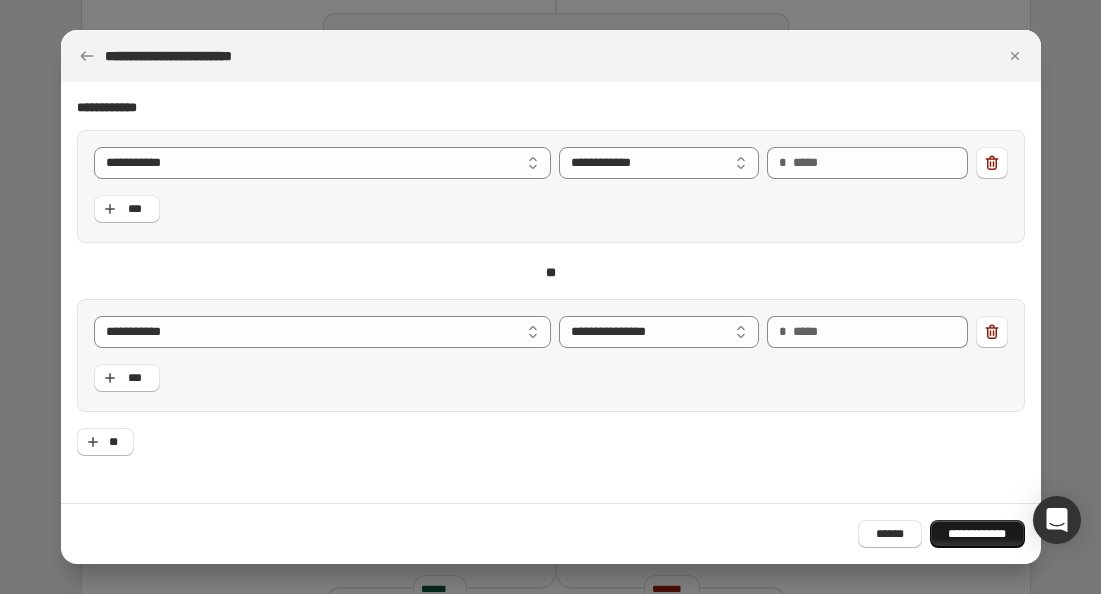 click on "**********" at bounding box center (977, 534) 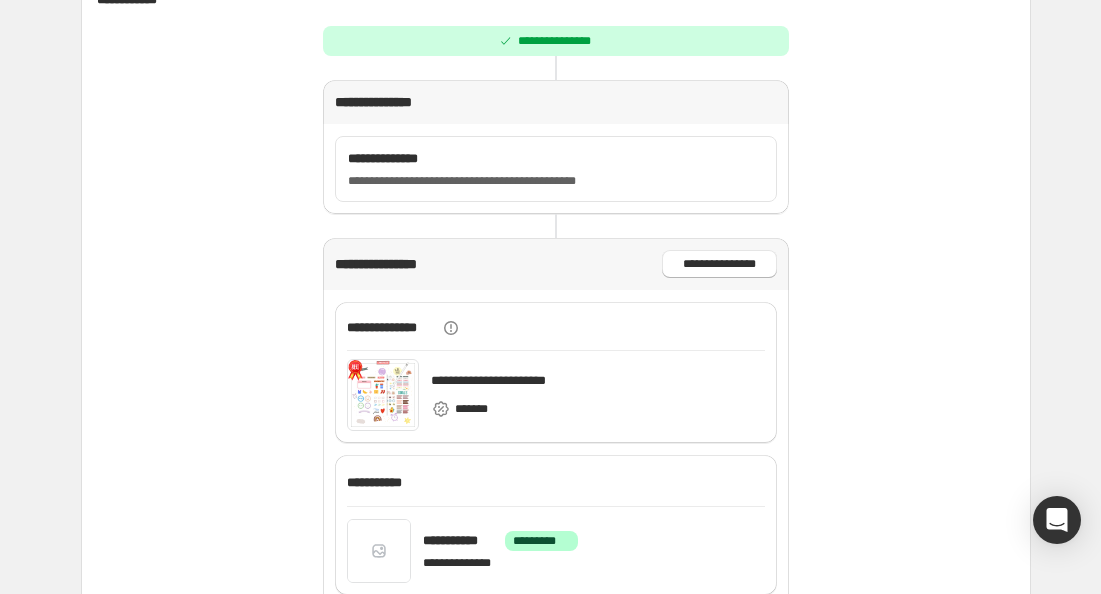 scroll, scrollTop: 0, scrollLeft: 0, axis: both 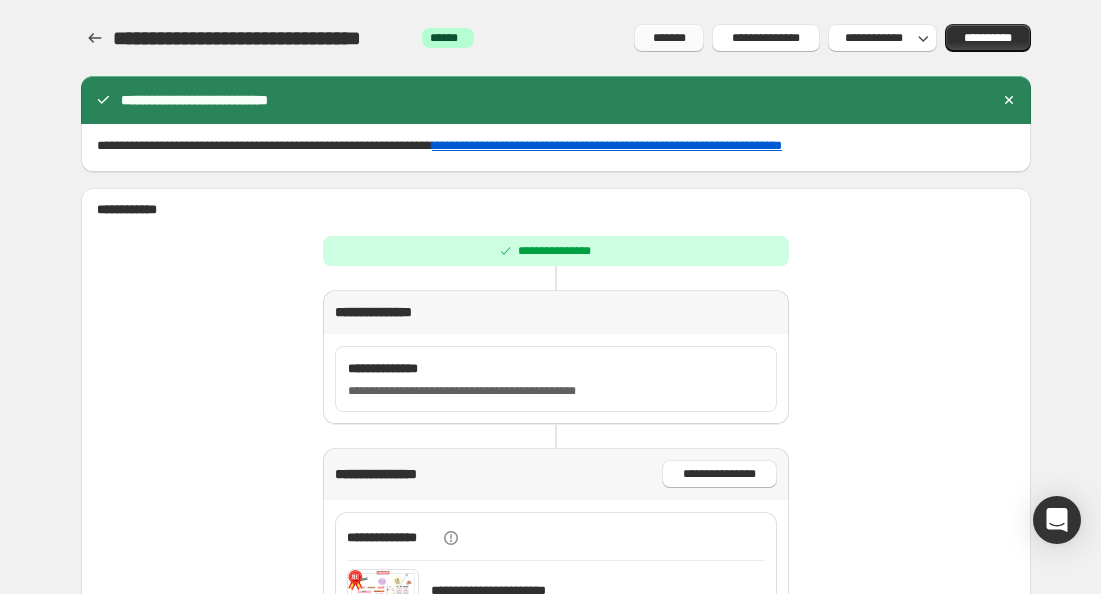 click on "*******" at bounding box center [669, 38] 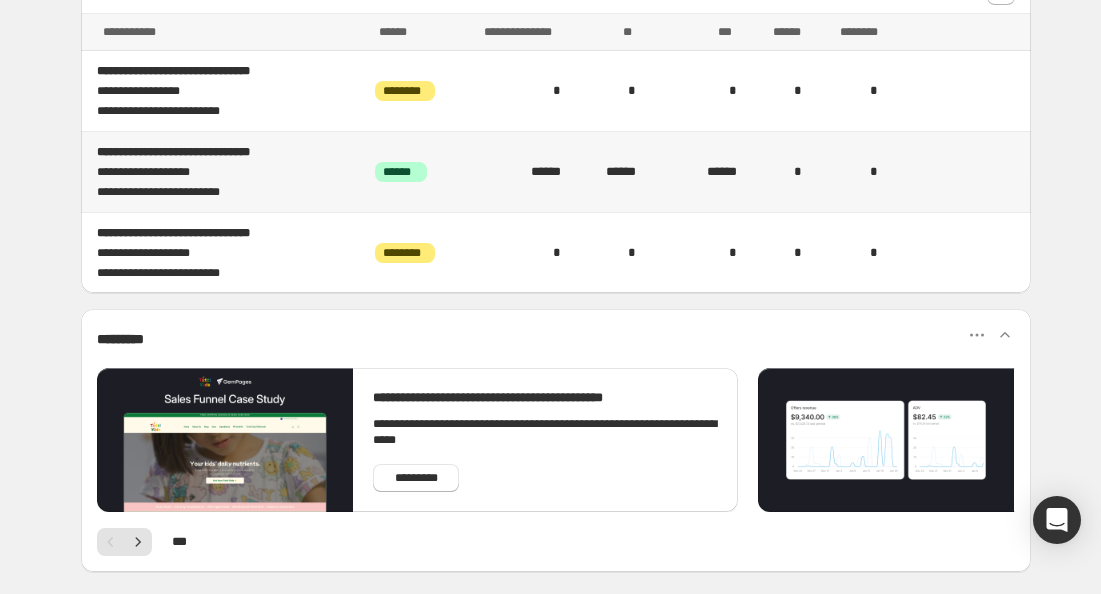 scroll, scrollTop: 423, scrollLeft: 0, axis: vertical 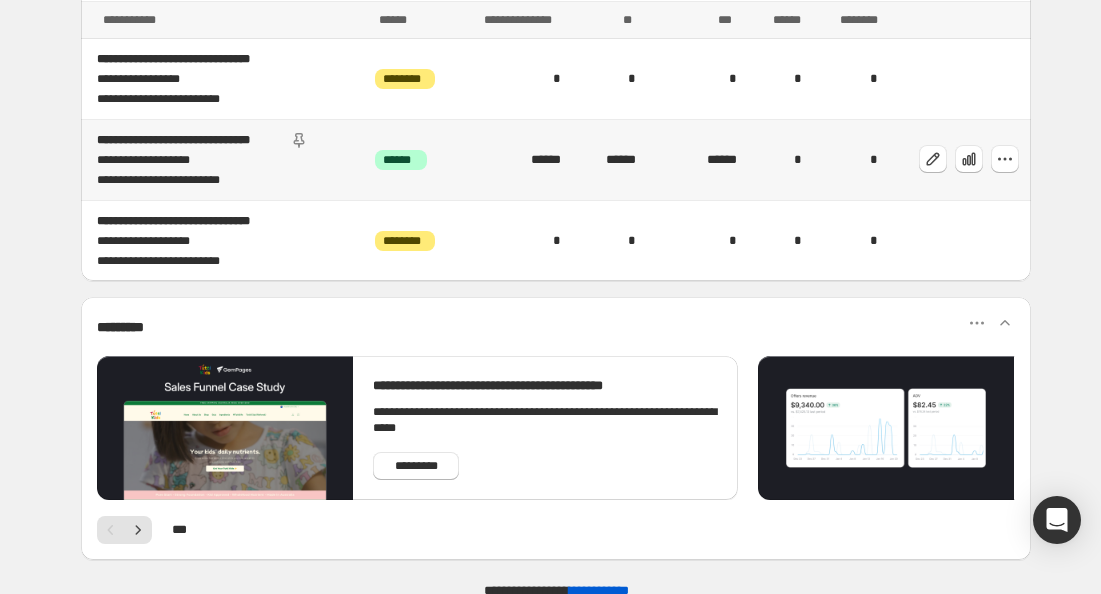 click on "******" at bounding box center [604, 160] 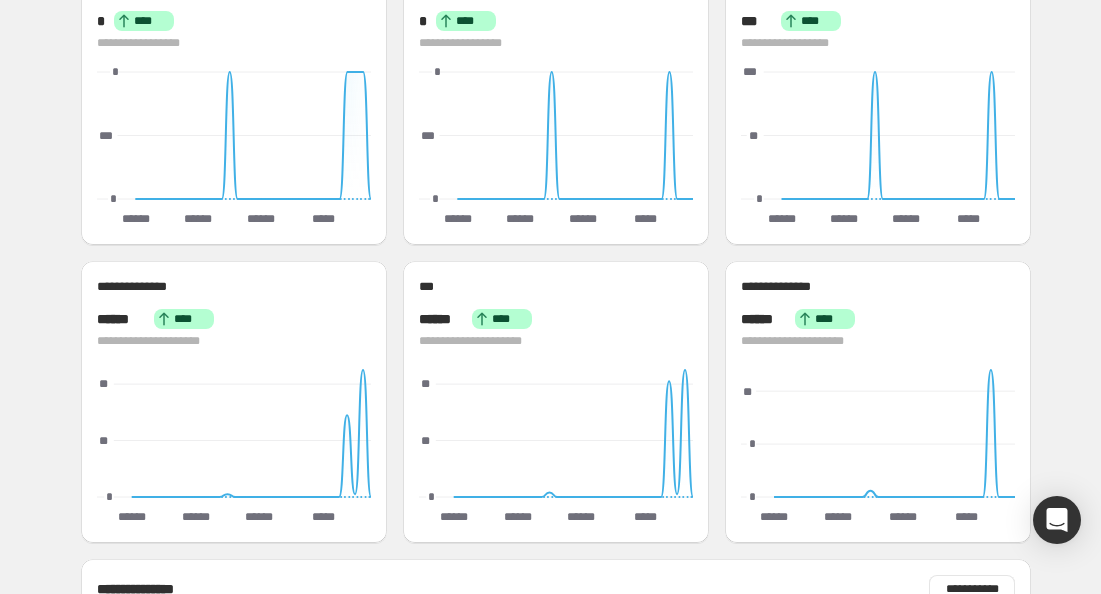 scroll, scrollTop: 0, scrollLeft: 0, axis: both 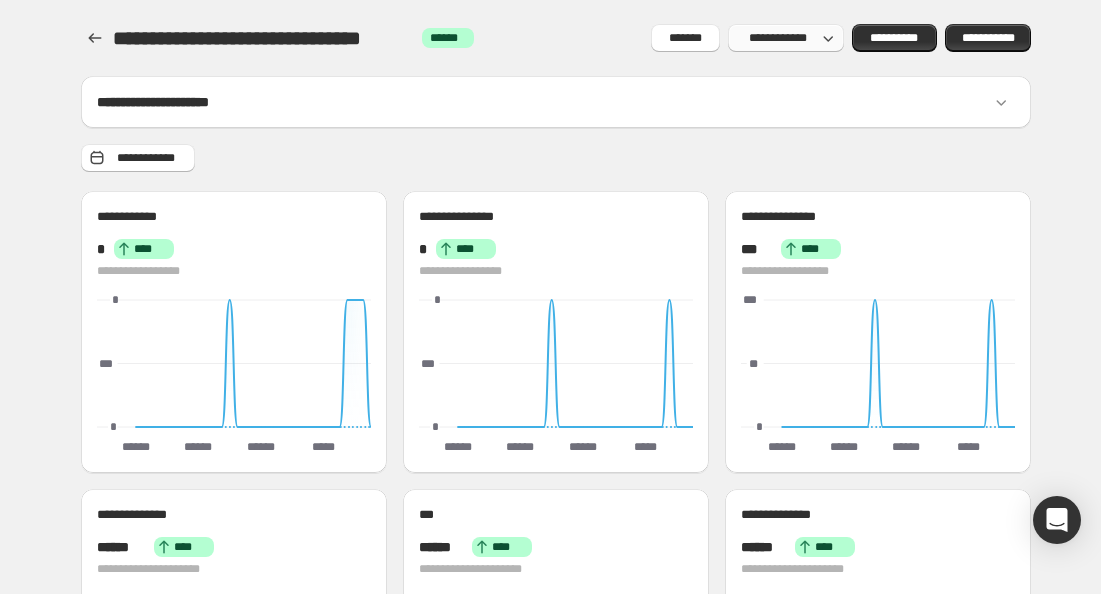 click on "**********" at bounding box center (777, 38) 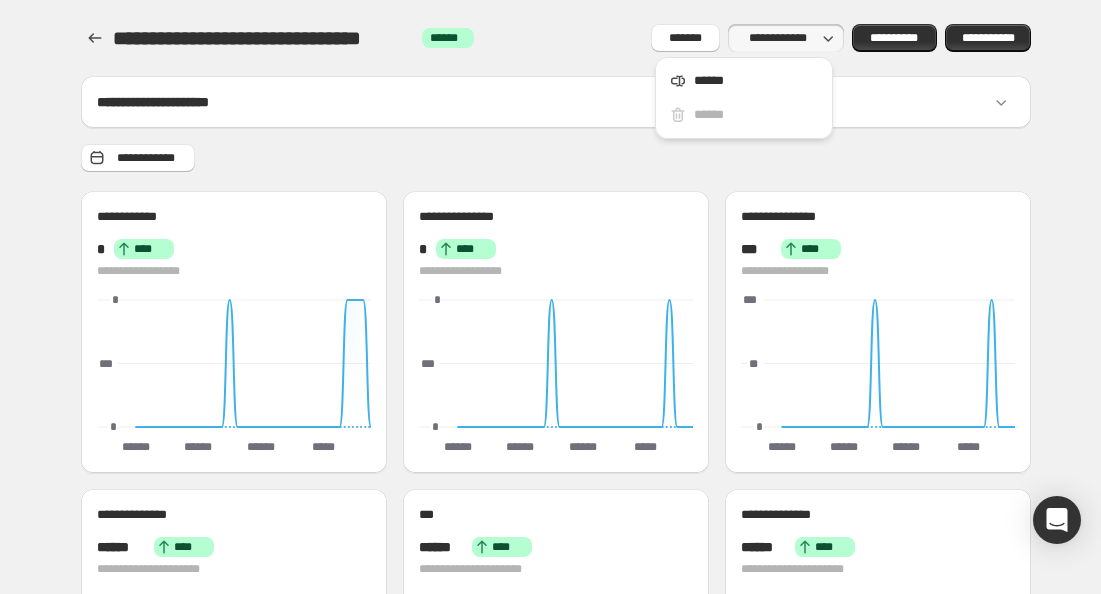 click on "[FIRST] [LAST] [CITY] [STATE] [ZIP] [COUNTRY] [STREET] [NUMBER] [APT] [PHONE] [EMAIL]" at bounding box center (556, 38) 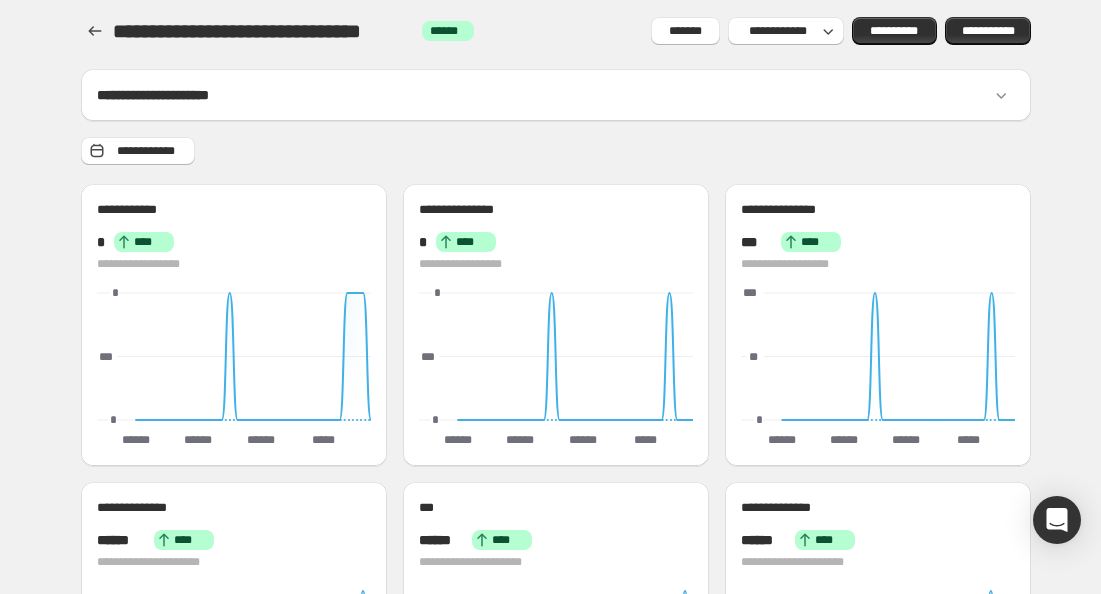 scroll, scrollTop: 0, scrollLeft: 0, axis: both 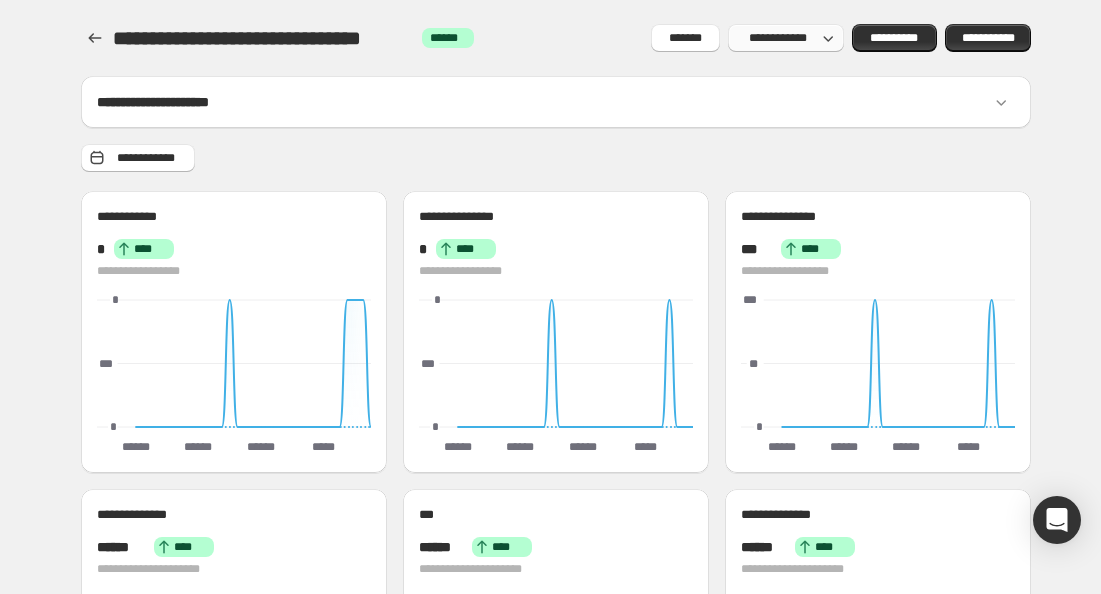 click on "**********" at bounding box center (777, 38) 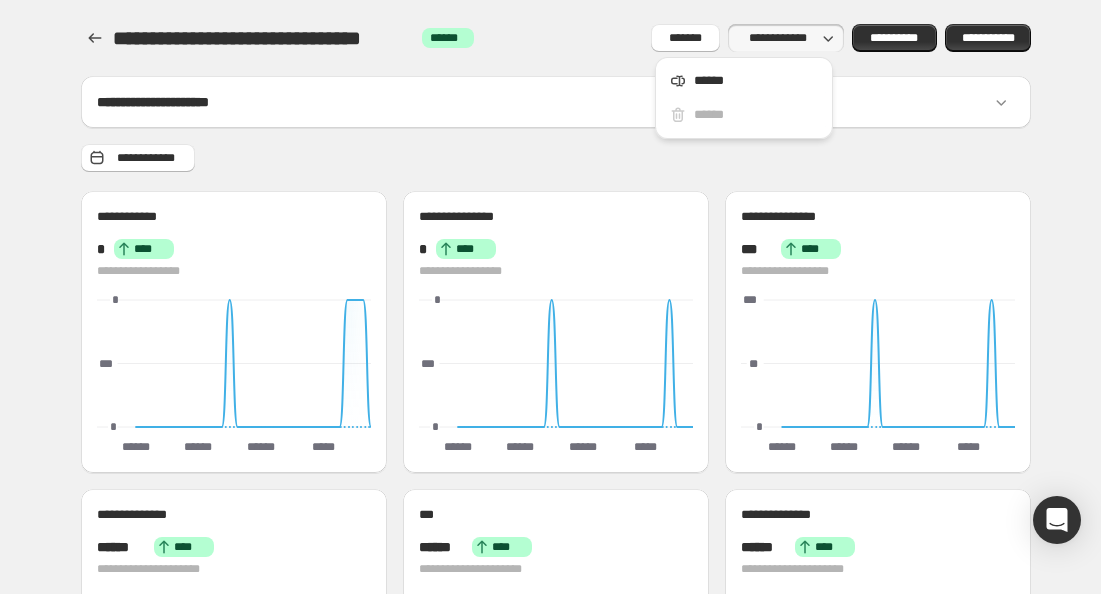 click on "**********" at bounding box center (777, 38) 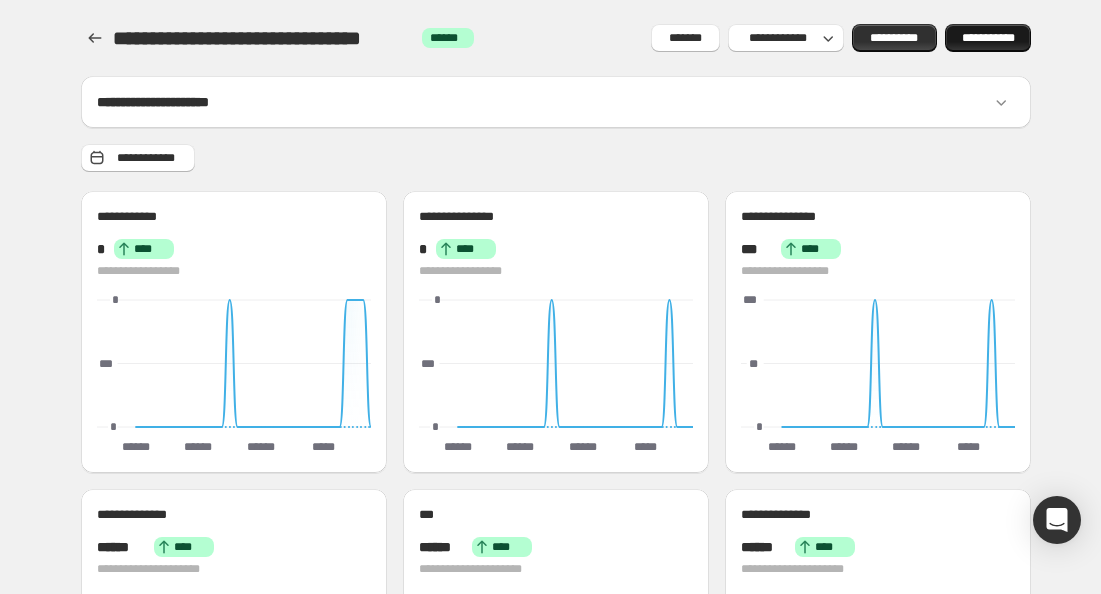 click on "**********" at bounding box center (988, 38) 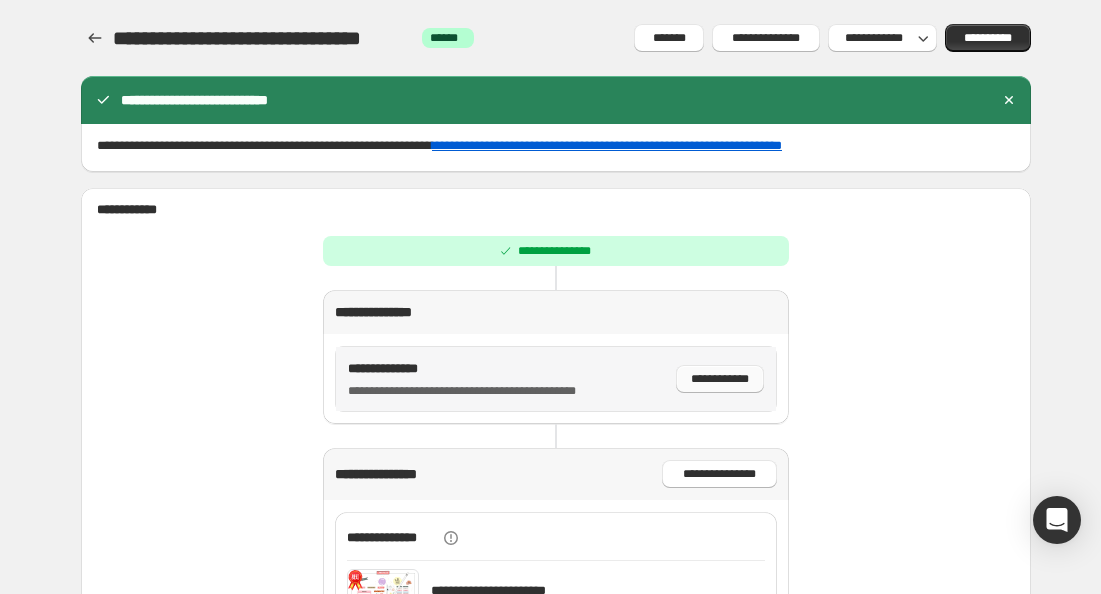 click on "**********" at bounding box center [720, 379] 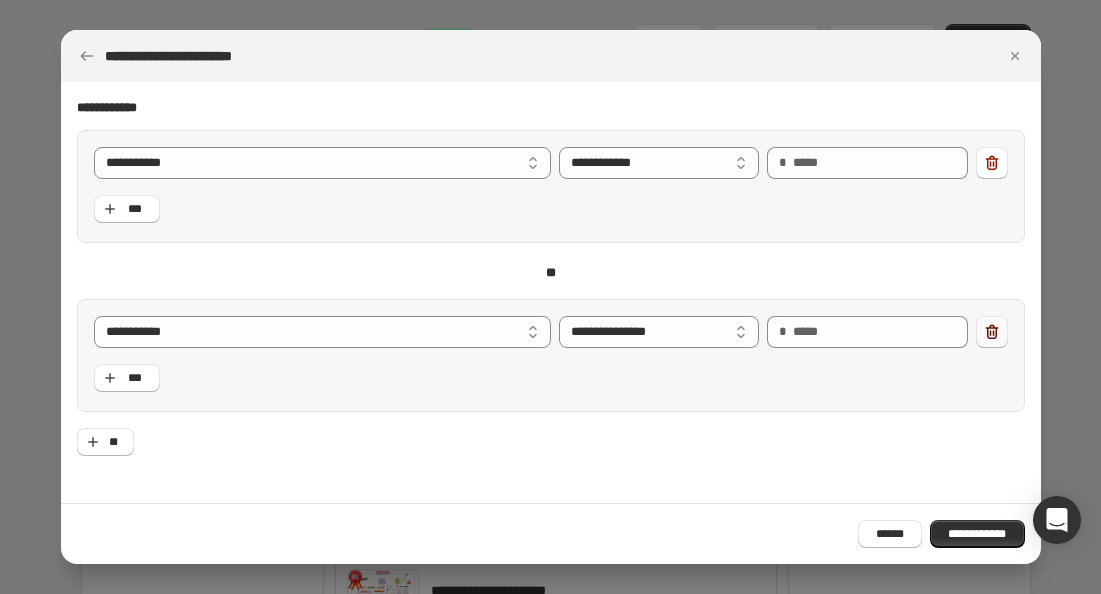 click 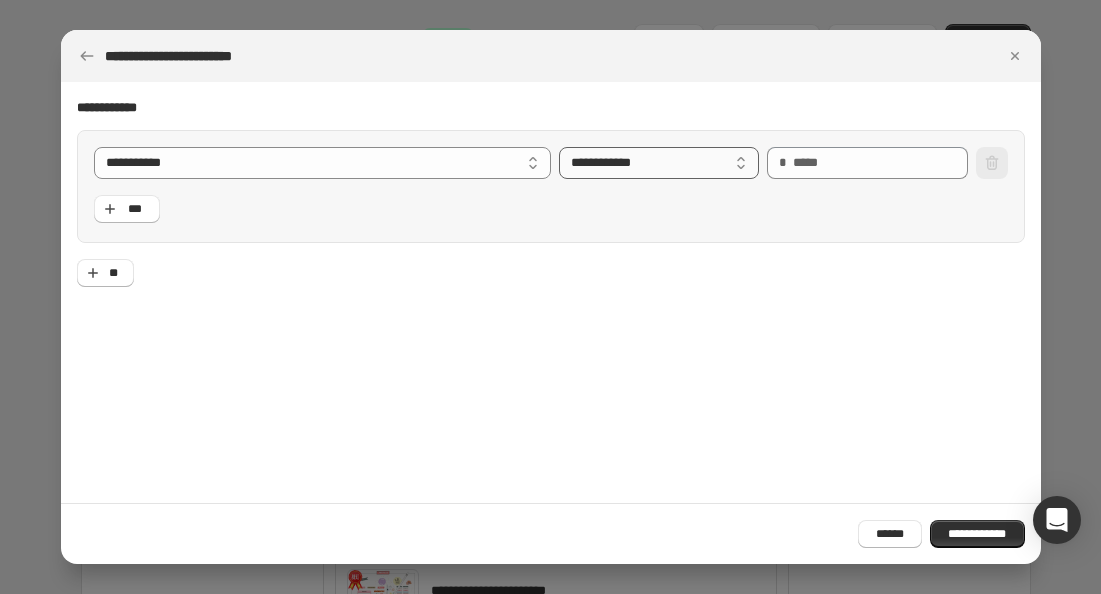 select on "***" 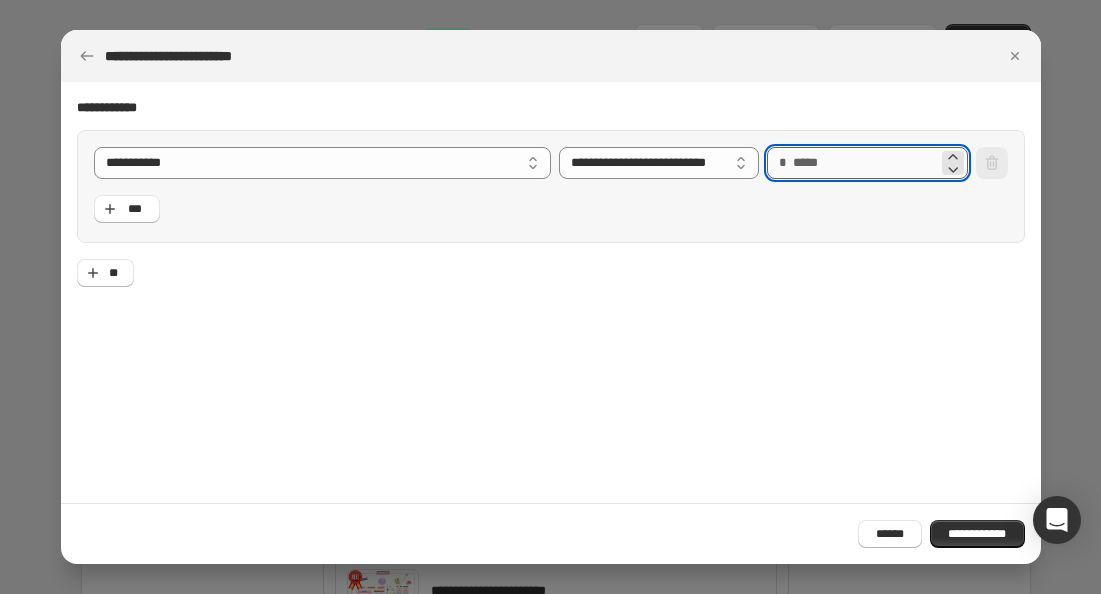 click on "**" at bounding box center (865, 163) 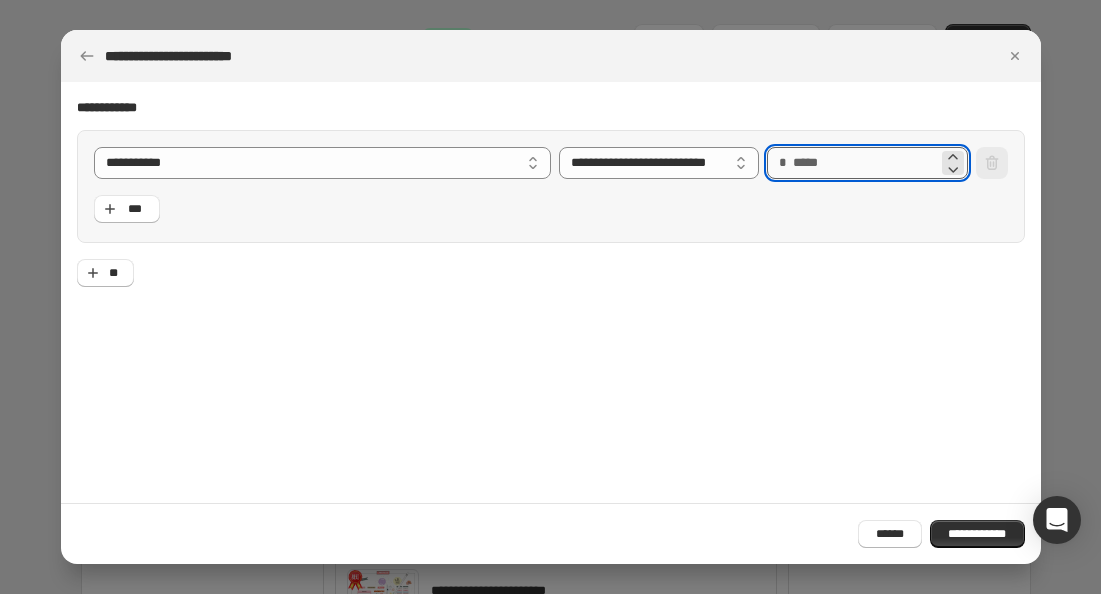 click on "**" at bounding box center [865, 163] 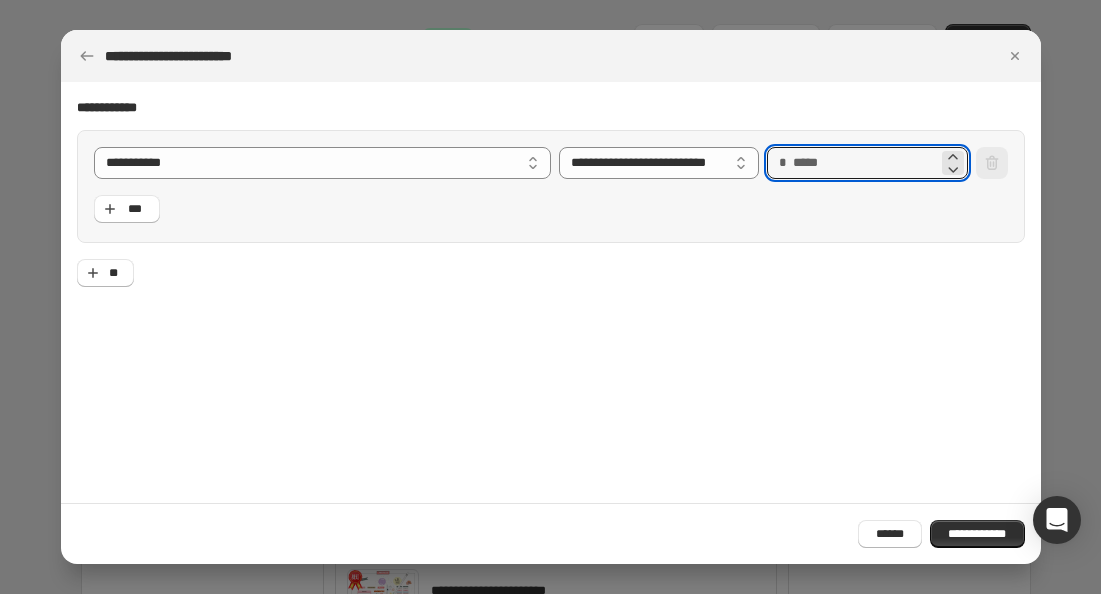 type on "**" 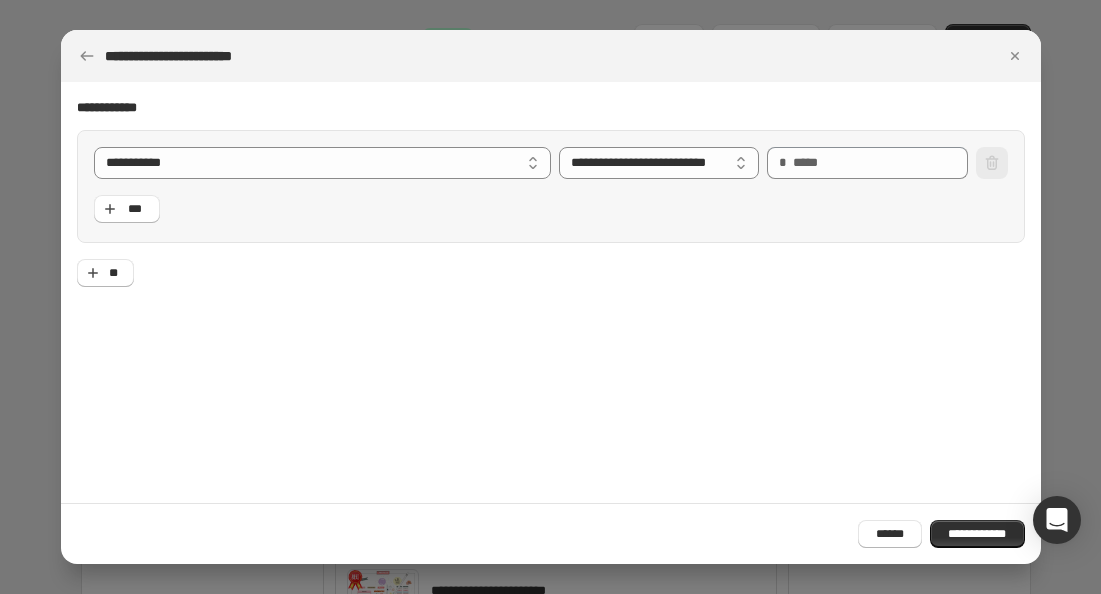 click on "[FIRST] [LAST] [CITY] [STATE] [ZIP] [COUNTRY] [STREET] [NUMBER] [APT] [PHONE] [EMAIL]" at bounding box center [551, 186] 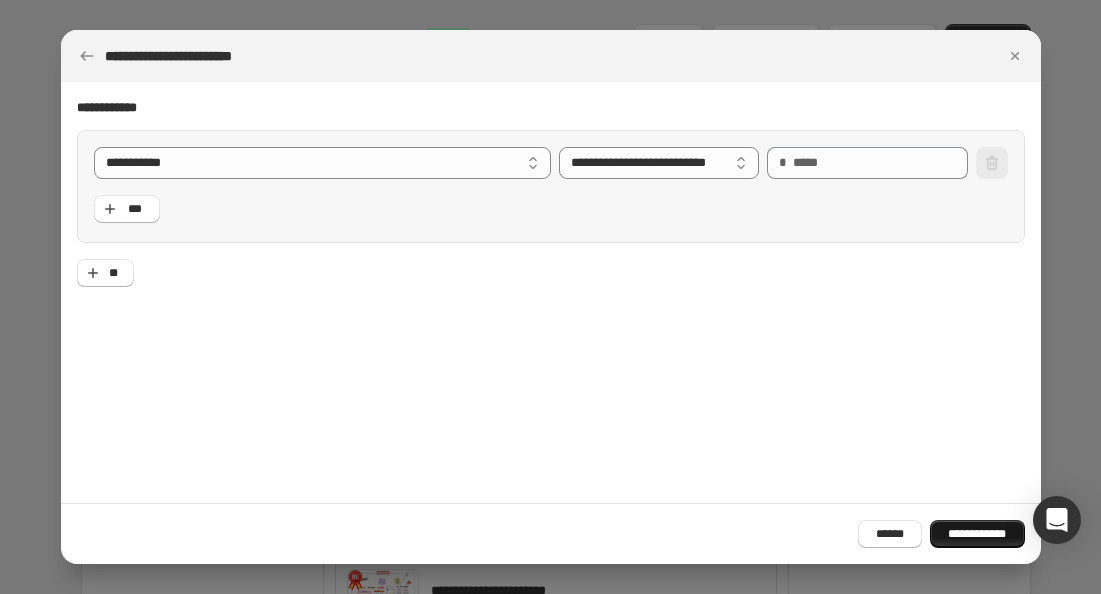 click on "**********" at bounding box center (977, 534) 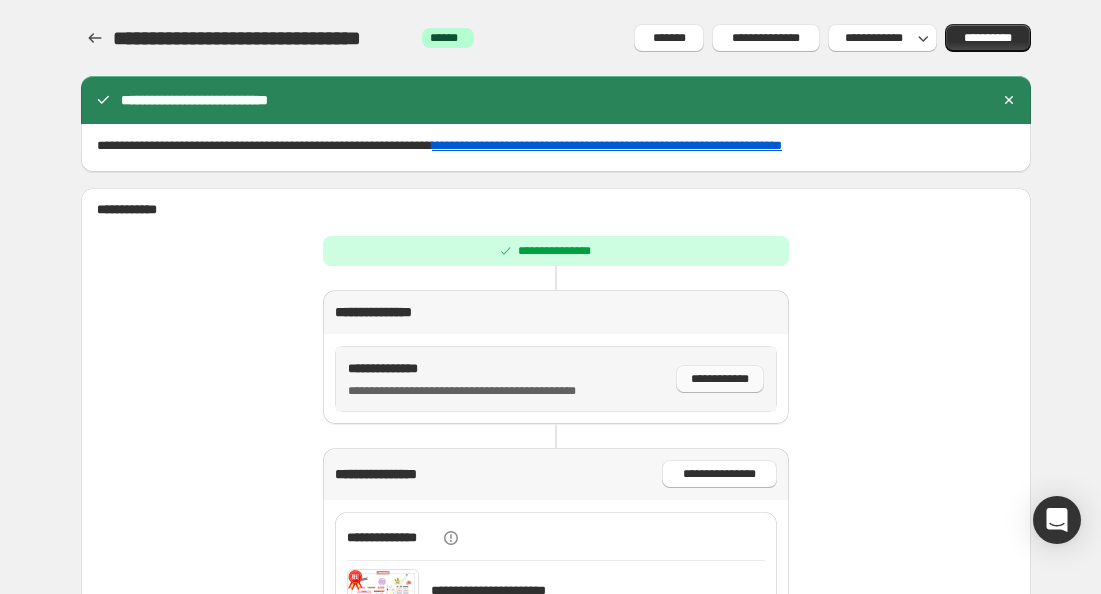 click on "**********" at bounding box center (720, 379) 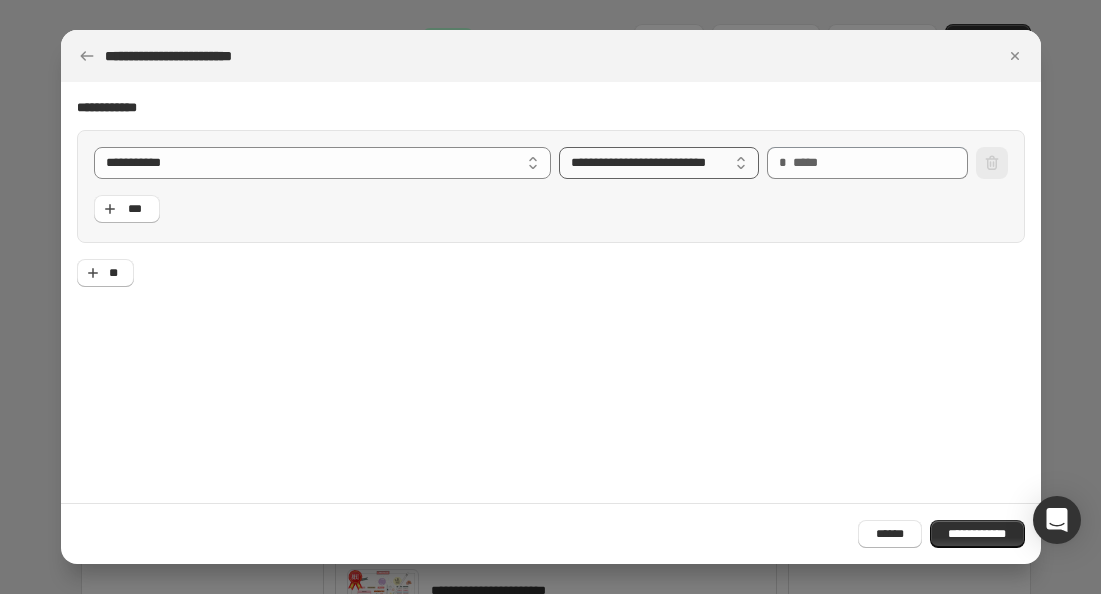 select on "**" 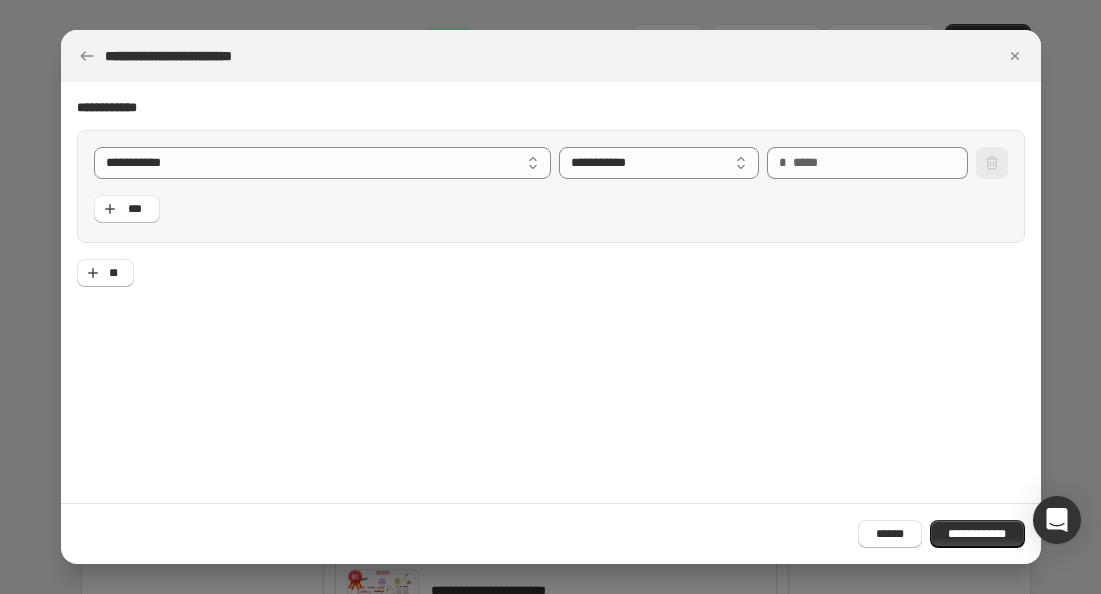 click on "[FIRST] [LAST] [CITY] [STATE] [ZIP] [COUNTRY] [STREET] [NUMBER] [APT] [PHONE] [EMAIL]" at bounding box center [551, 186] 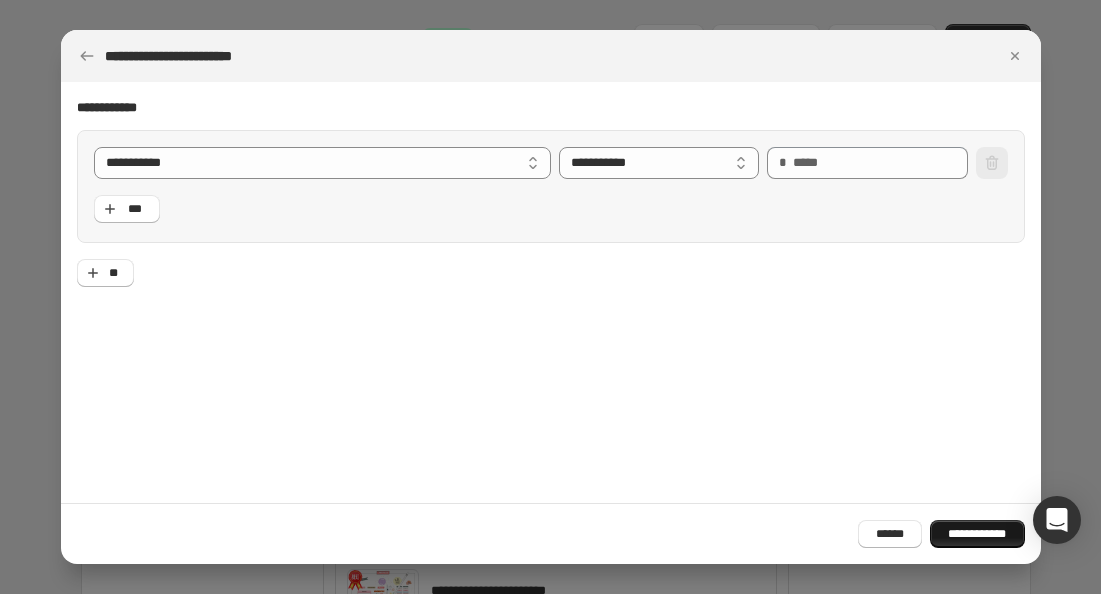 click on "**********" at bounding box center [977, 534] 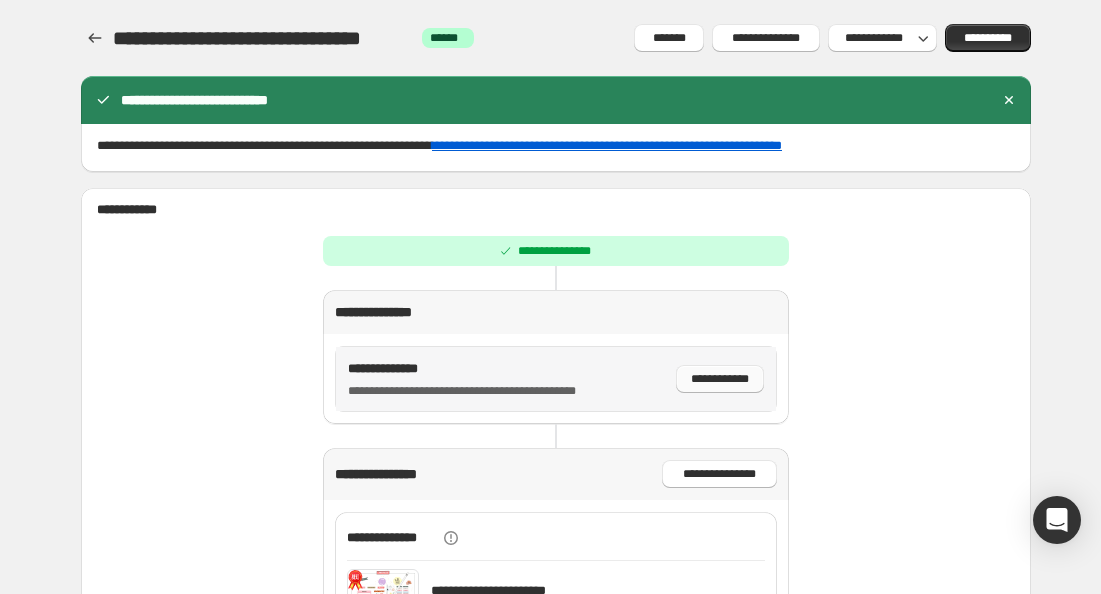 click on "**********" at bounding box center [720, 379] 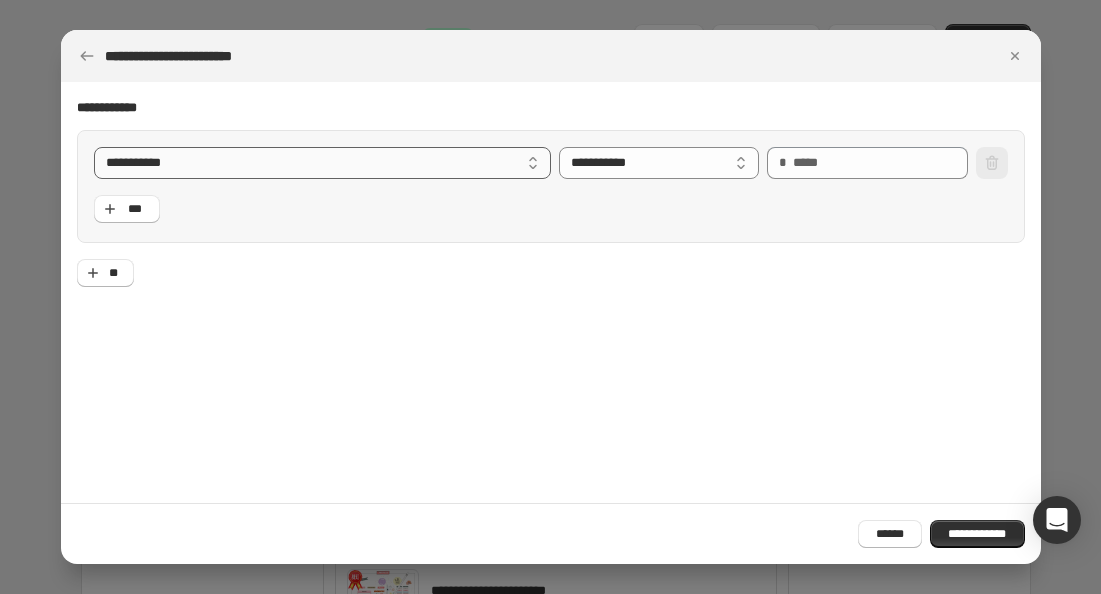 select on "**********" 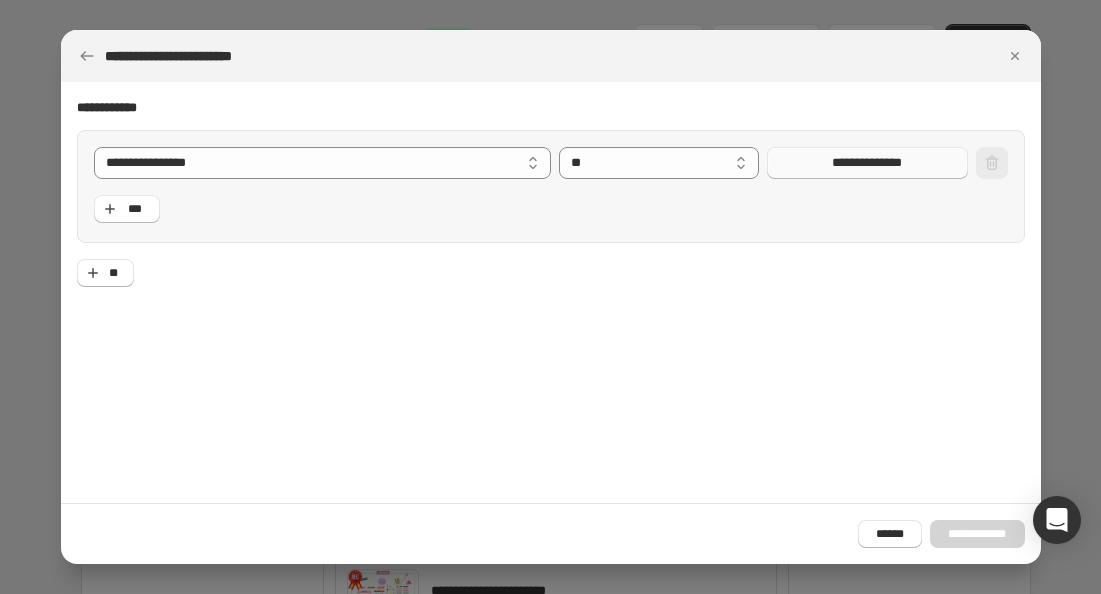 click on "**********" at bounding box center [867, 163] 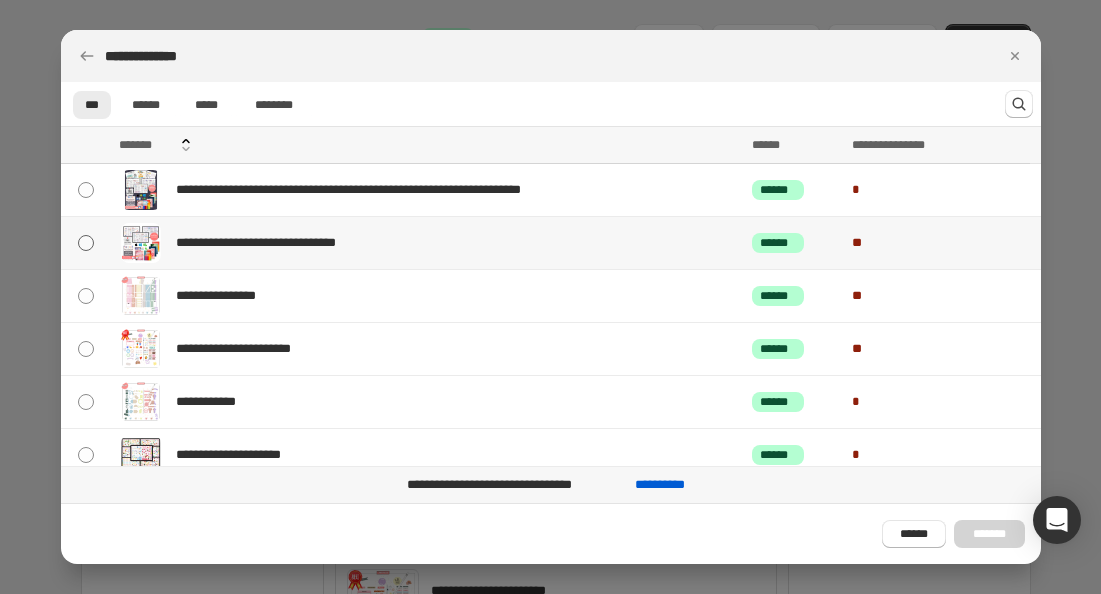 click at bounding box center [86, 243] 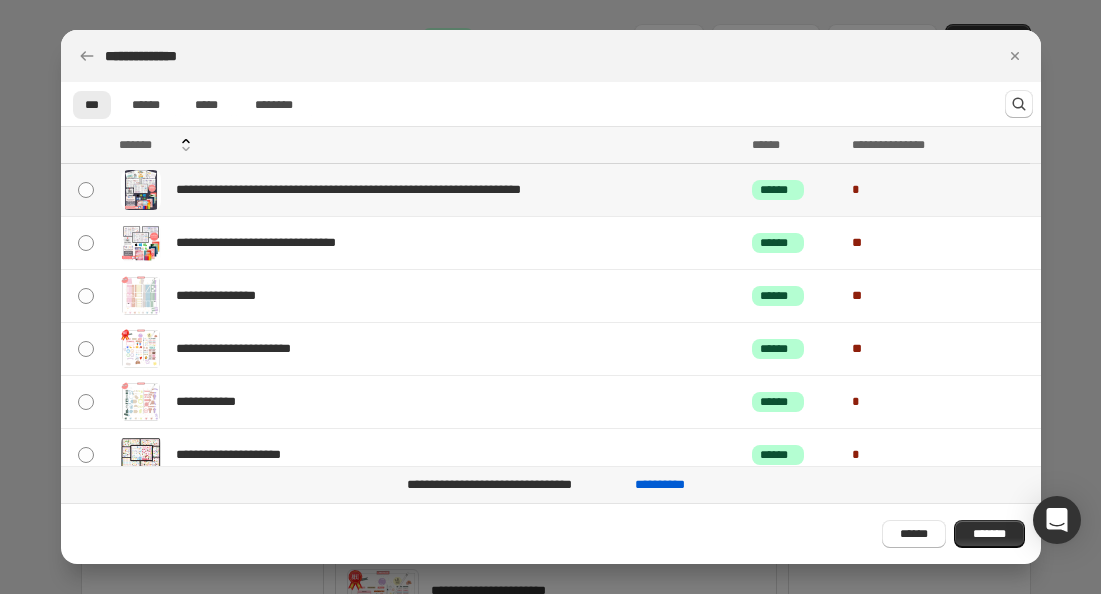 click at bounding box center (87, 190) 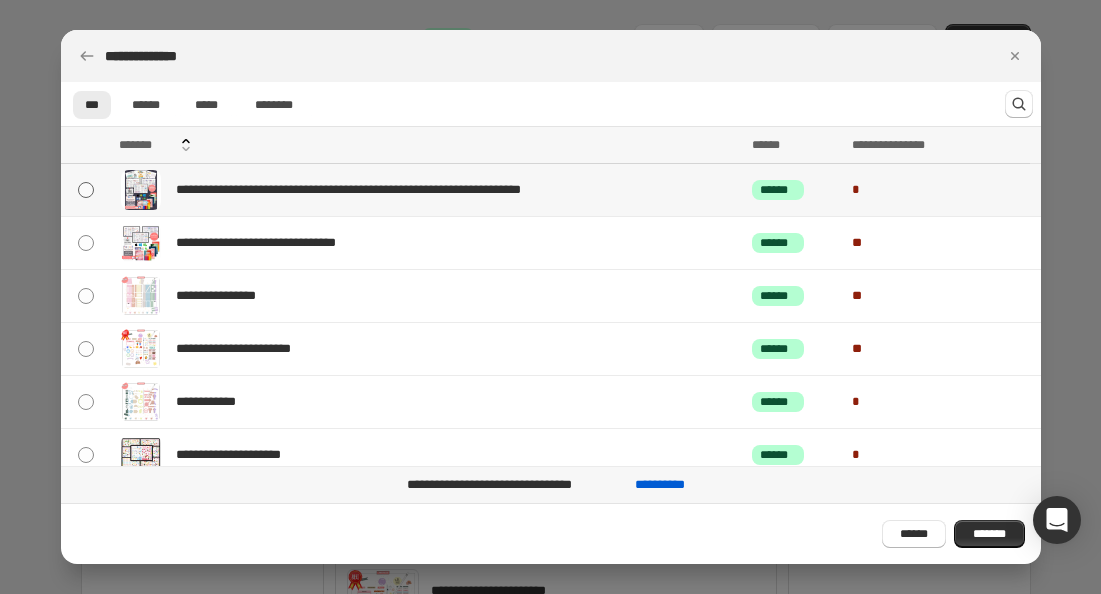 click at bounding box center [86, 190] 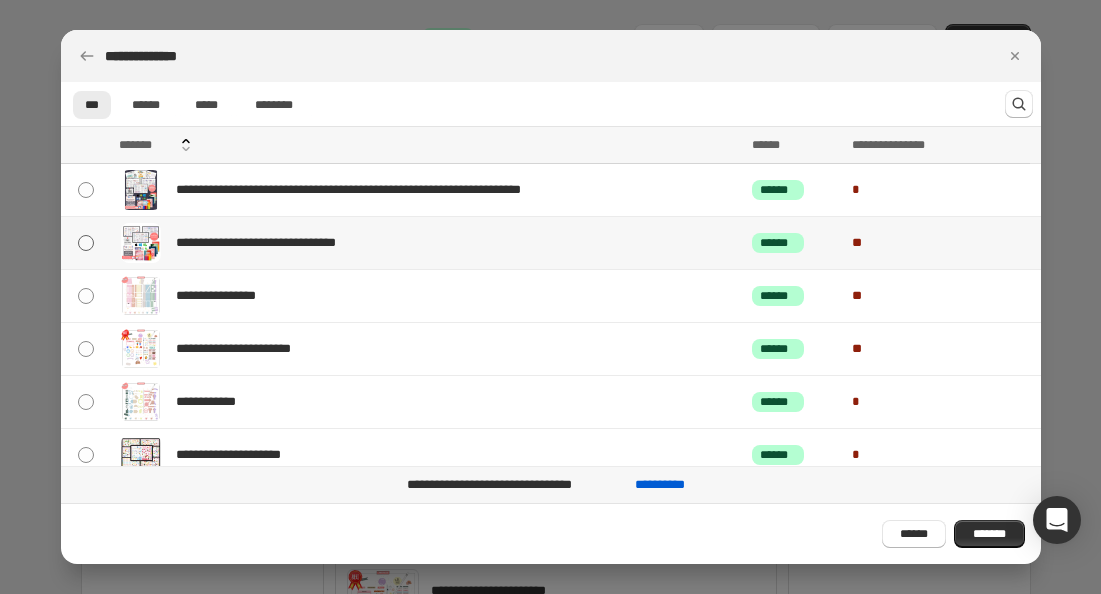 click at bounding box center [86, 243] 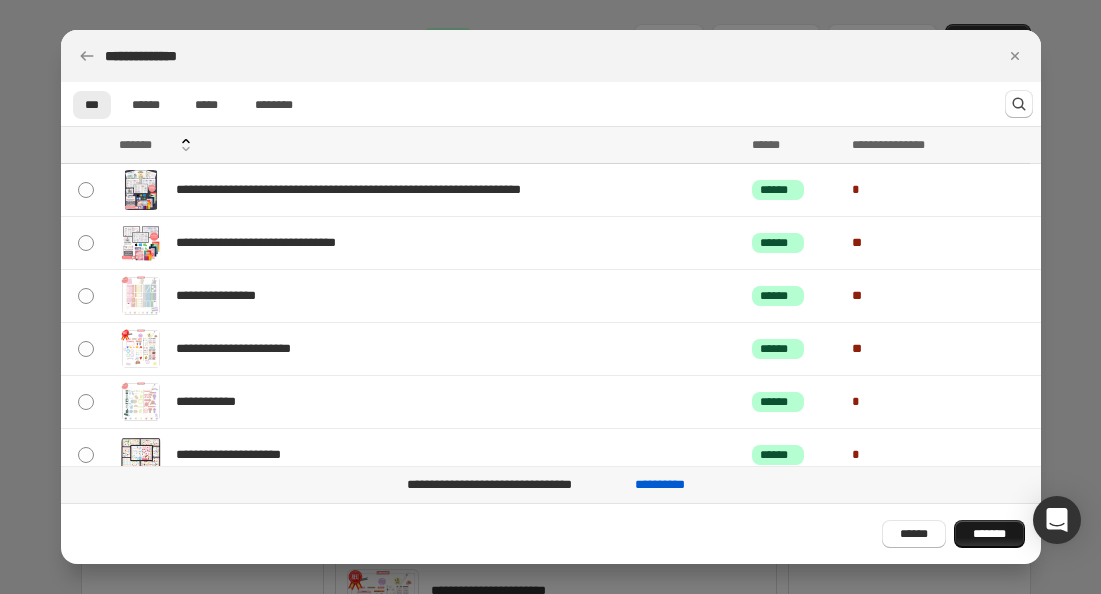 click on "*******" at bounding box center (989, 534) 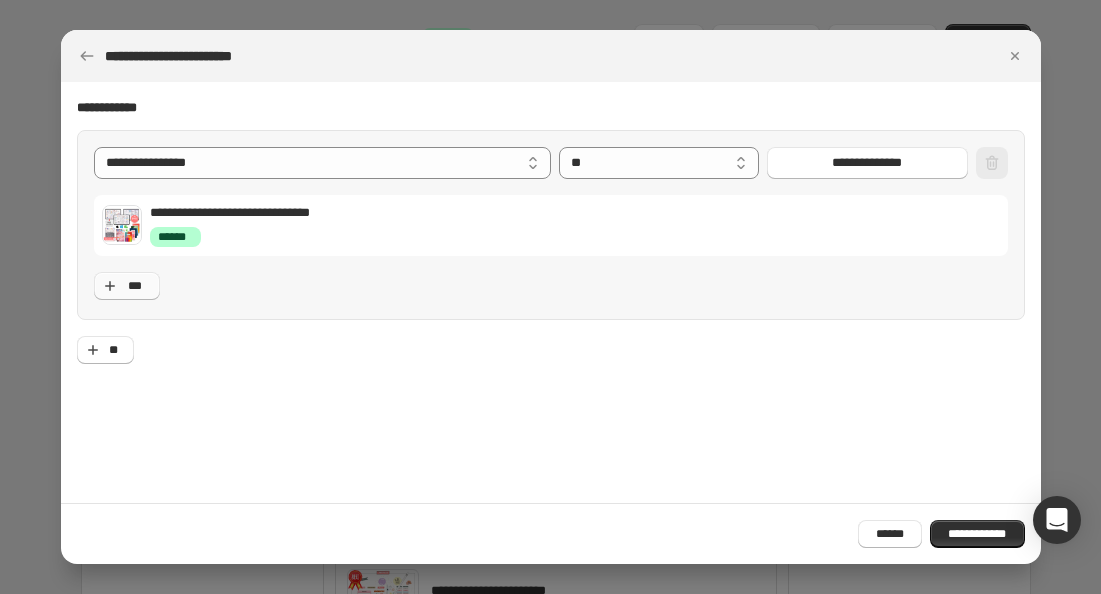 click on "***" at bounding box center (135, 286) 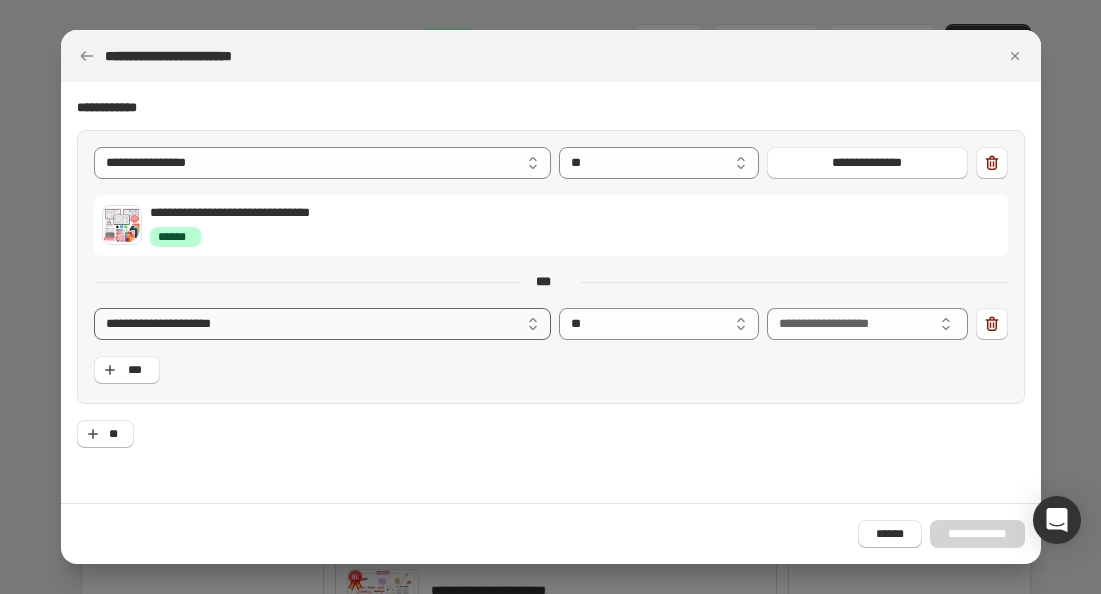 select on "**********" 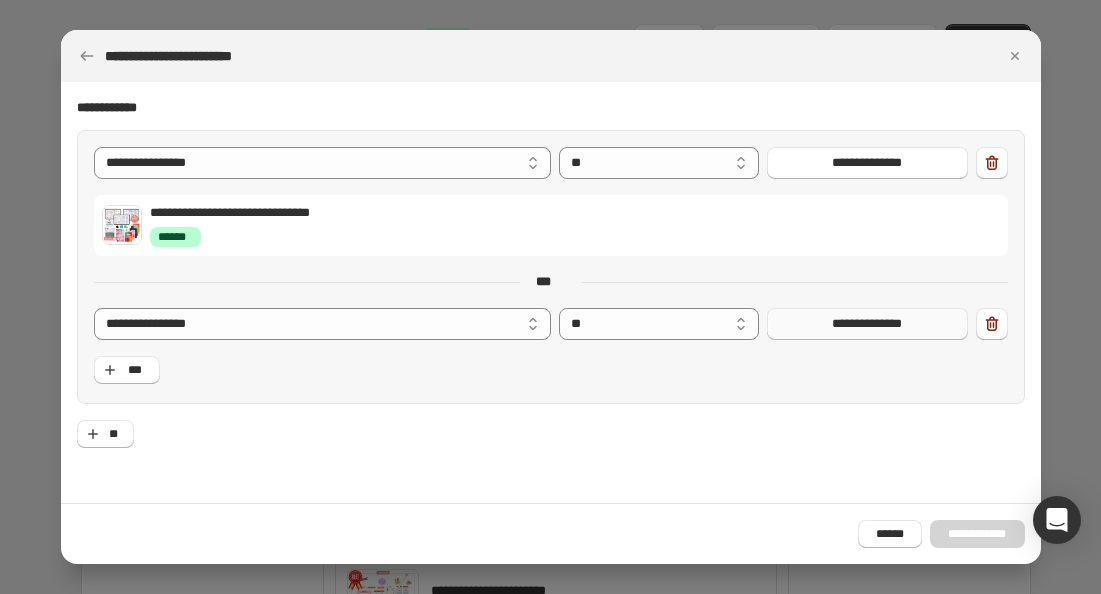 click on "**********" at bounding box center [867, 324] 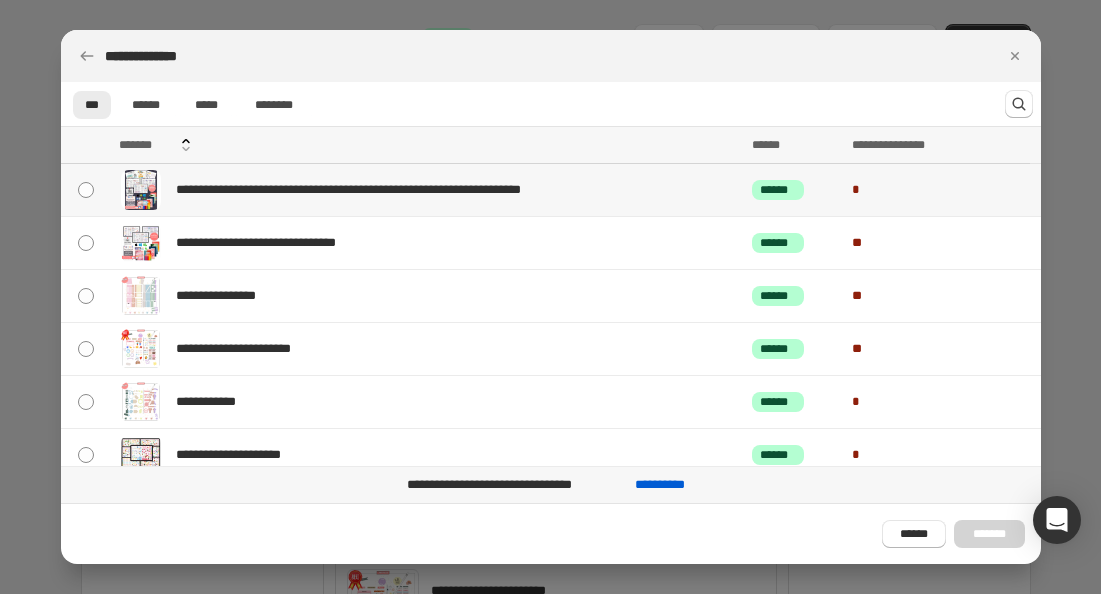 click on "**********" at bounding box center (426, 190) 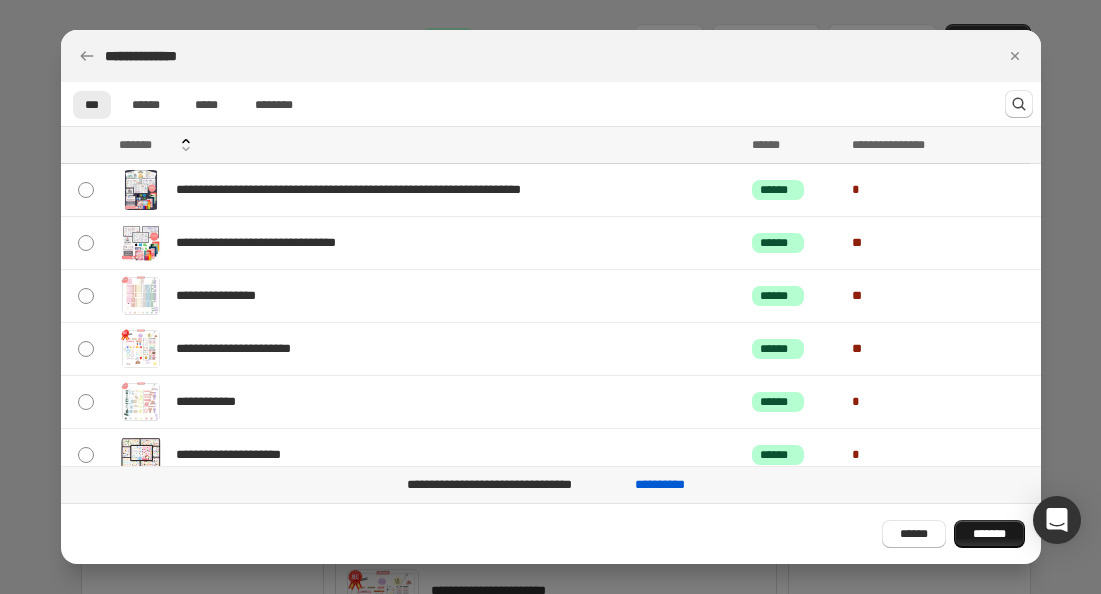click on "*******" at bounding box center (989, 534) 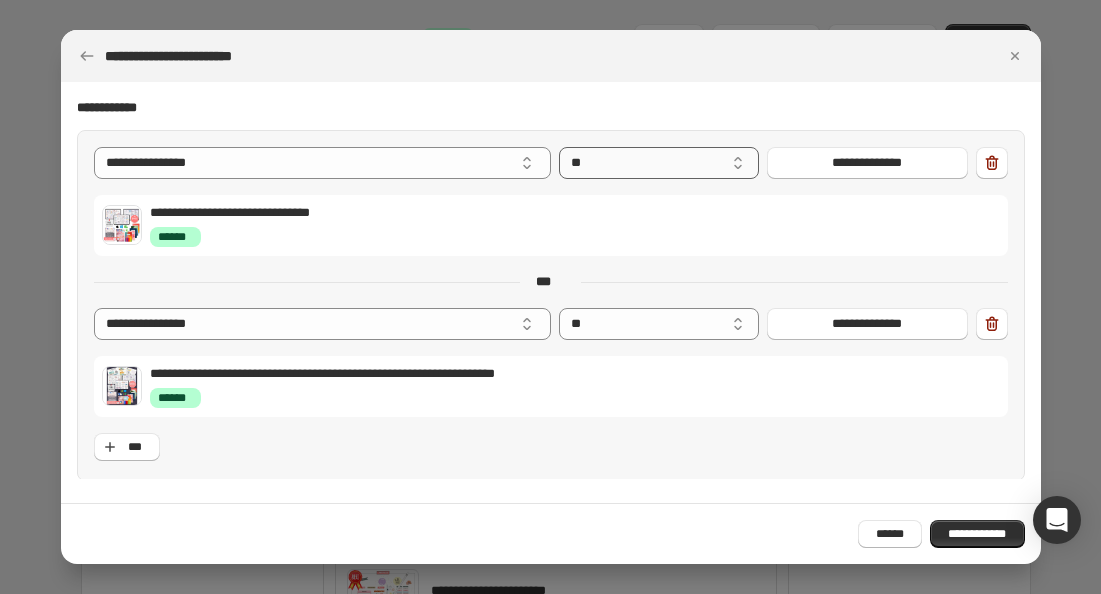 click on "**" at bounding box center (0, 0) 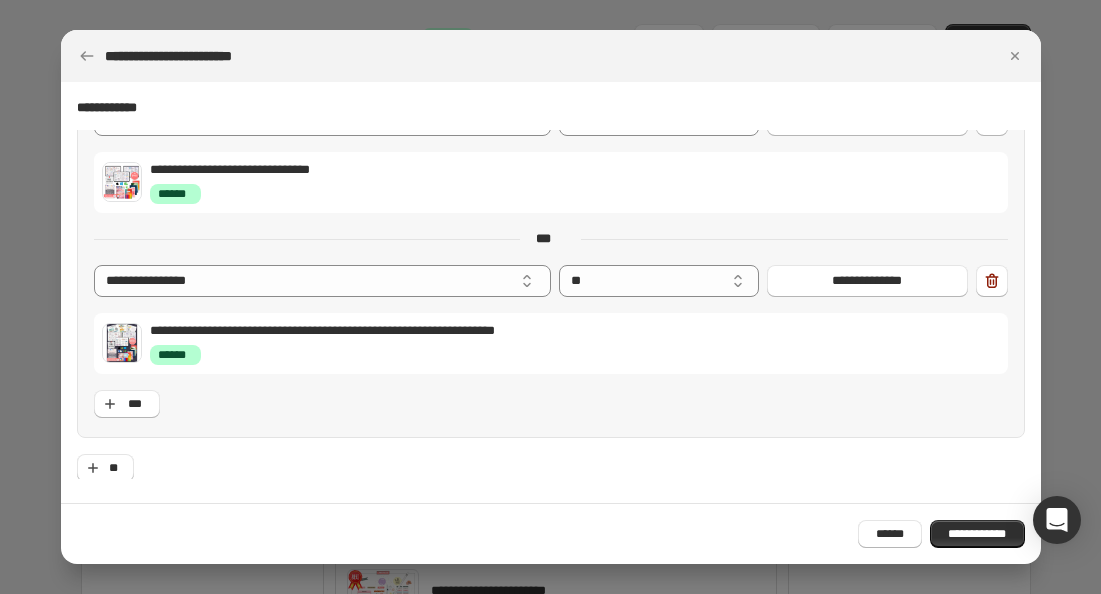 scroll, scrollTop: 46, scrollLeft: 0, axis: vertical 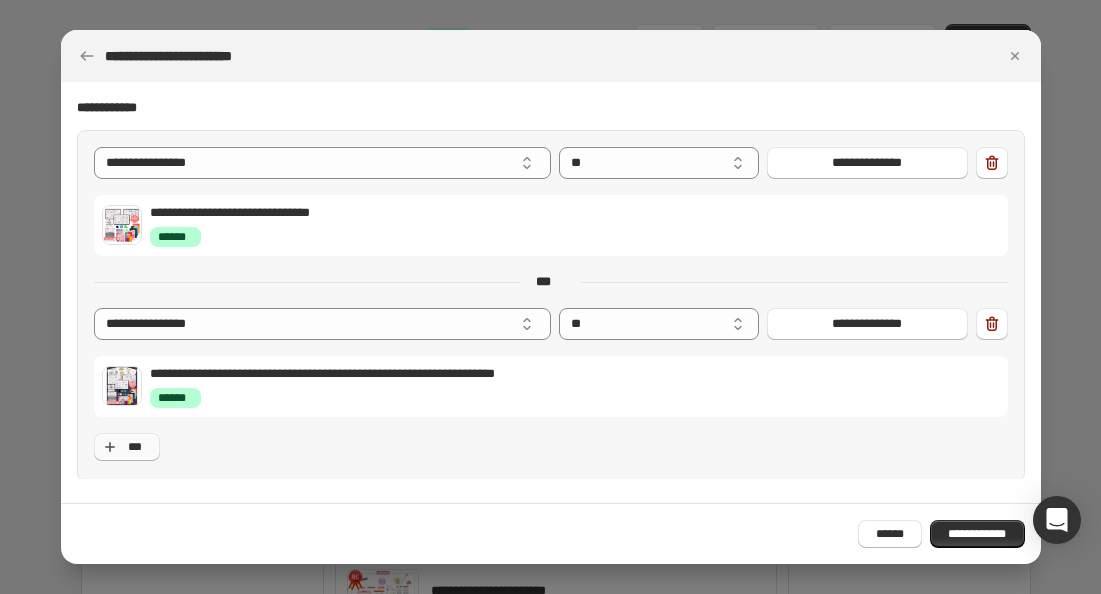 click on "***" at bounding box center [135, 447] 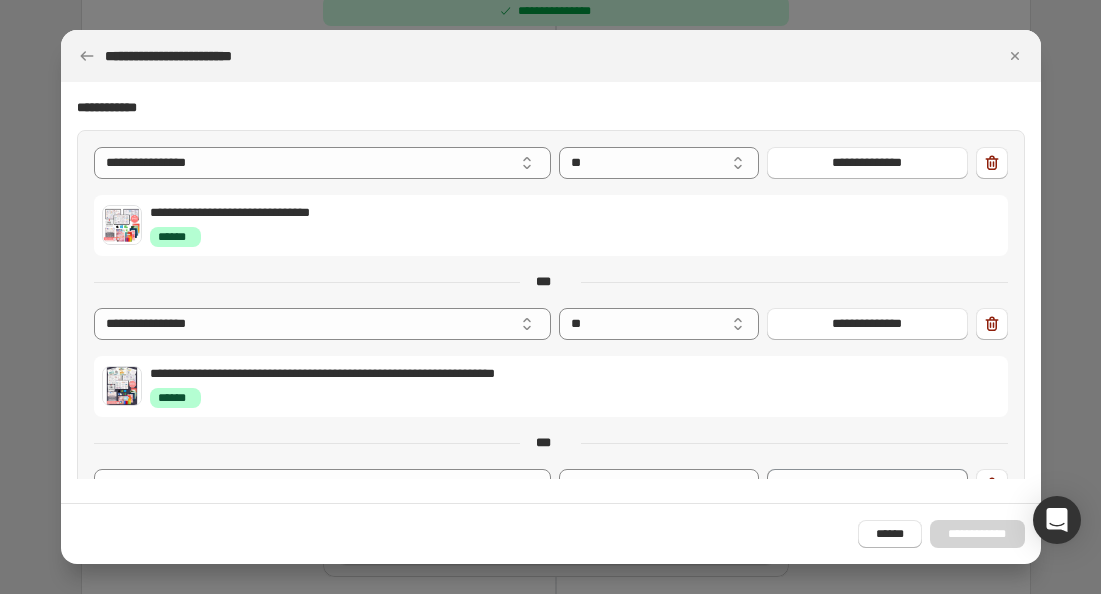 scroll, scrollTop: 342, scrollLeft: 0, axis: vertical 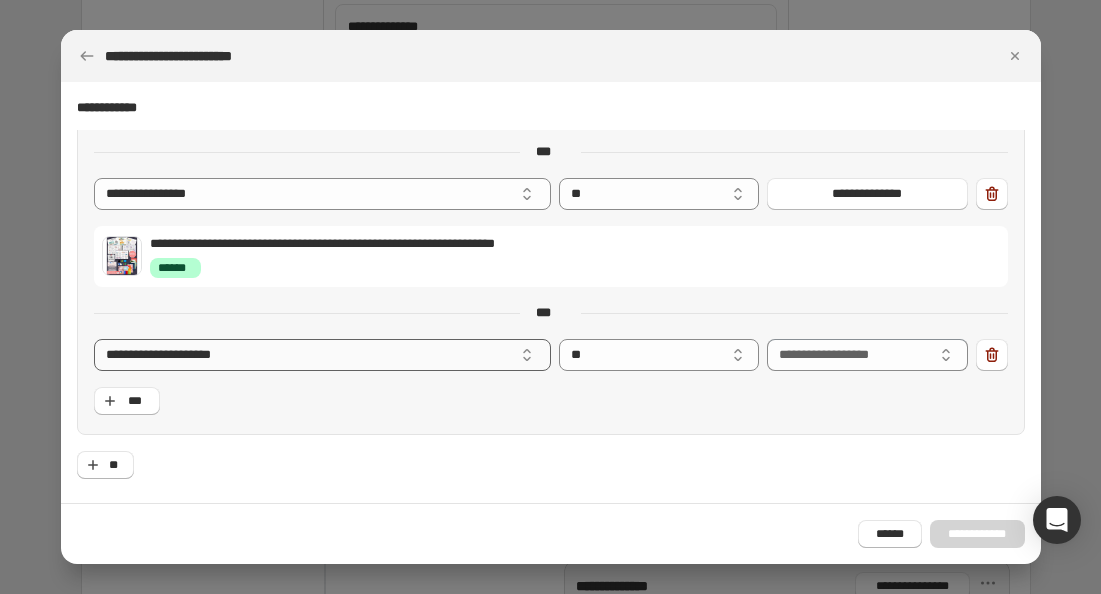 select on "**********" 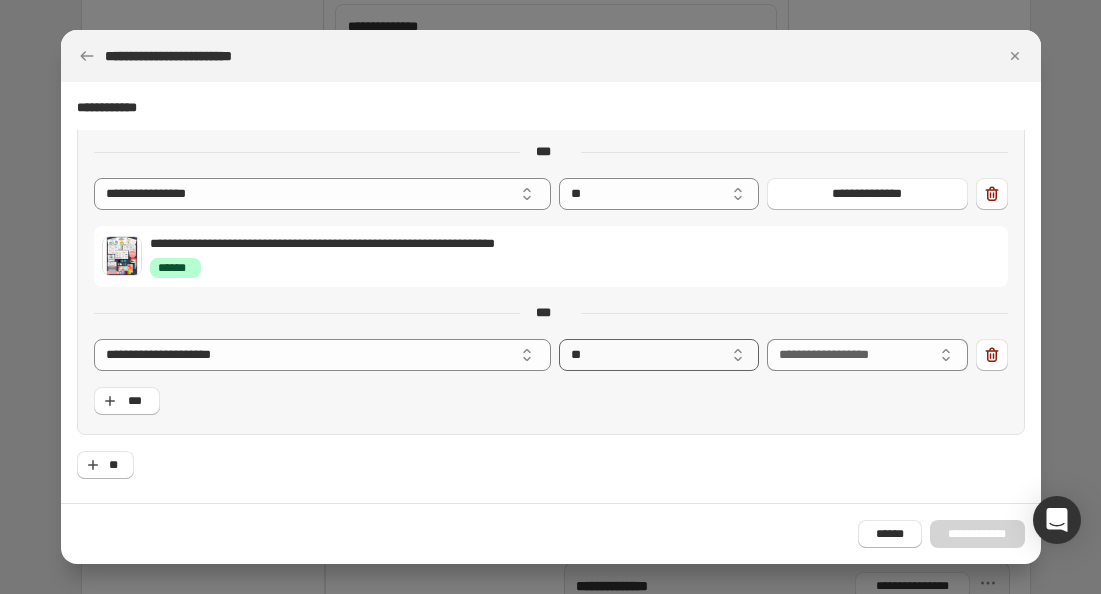select on "**" 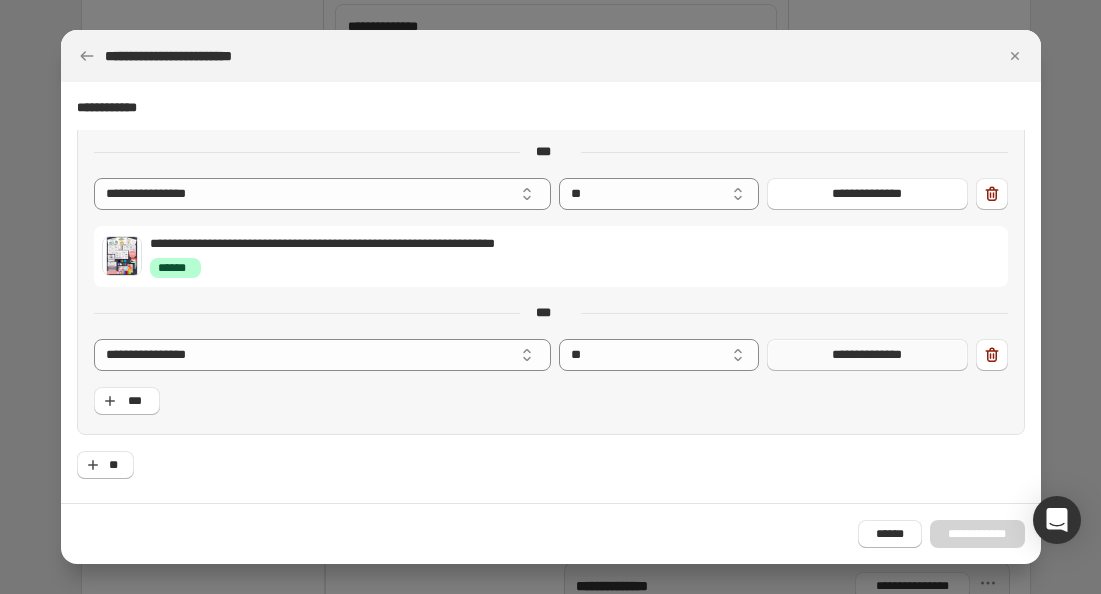 click on "**********" at bounding box center [867, 355] 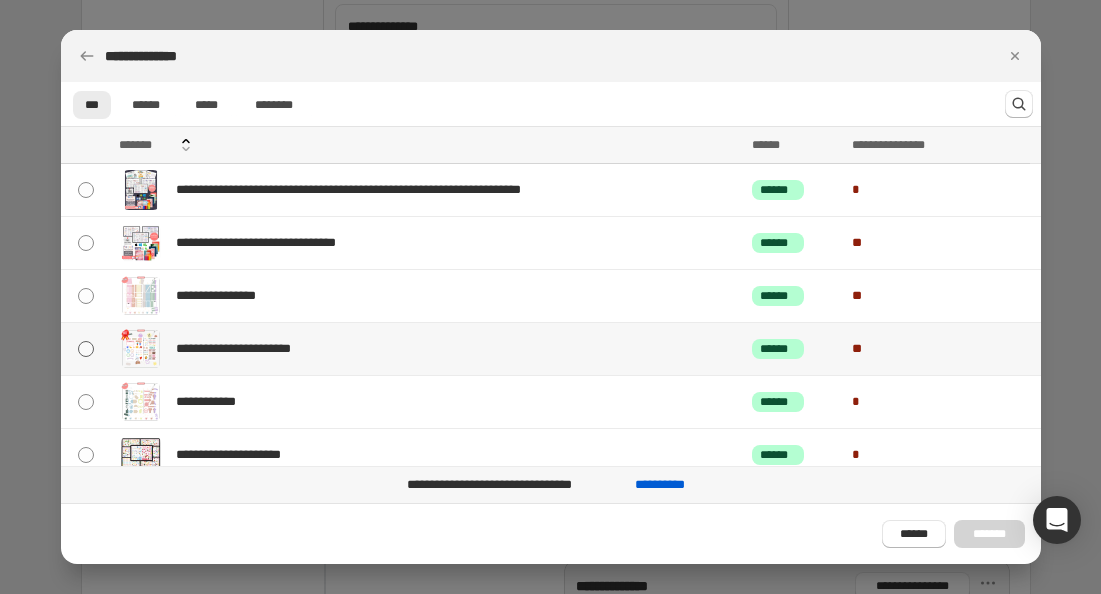 click at bounding box center (86, 349) 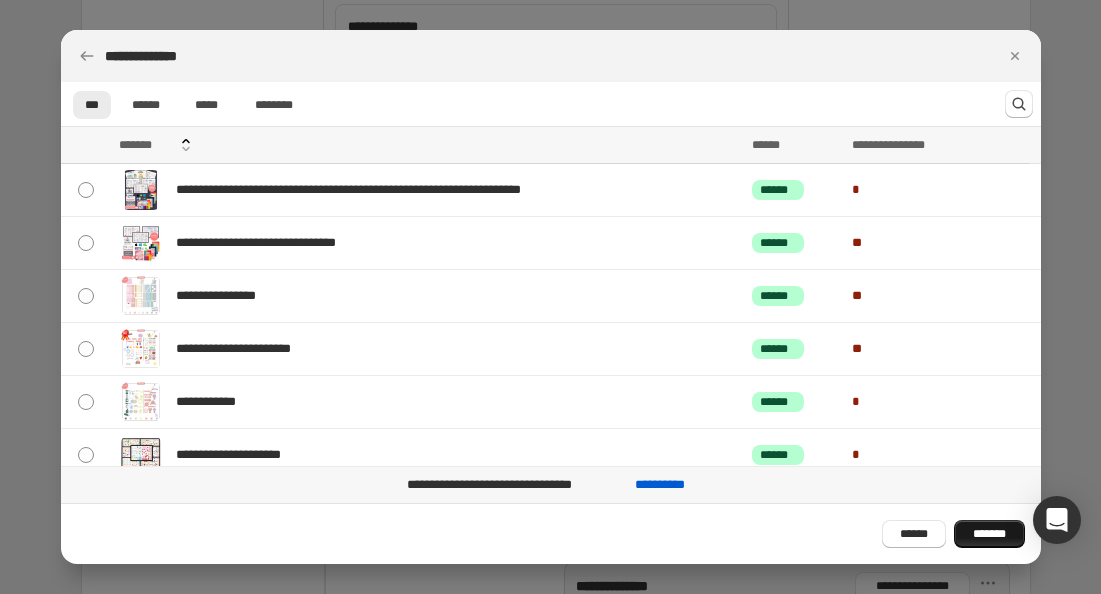 click on "*******" at bounding box center (989, 534) 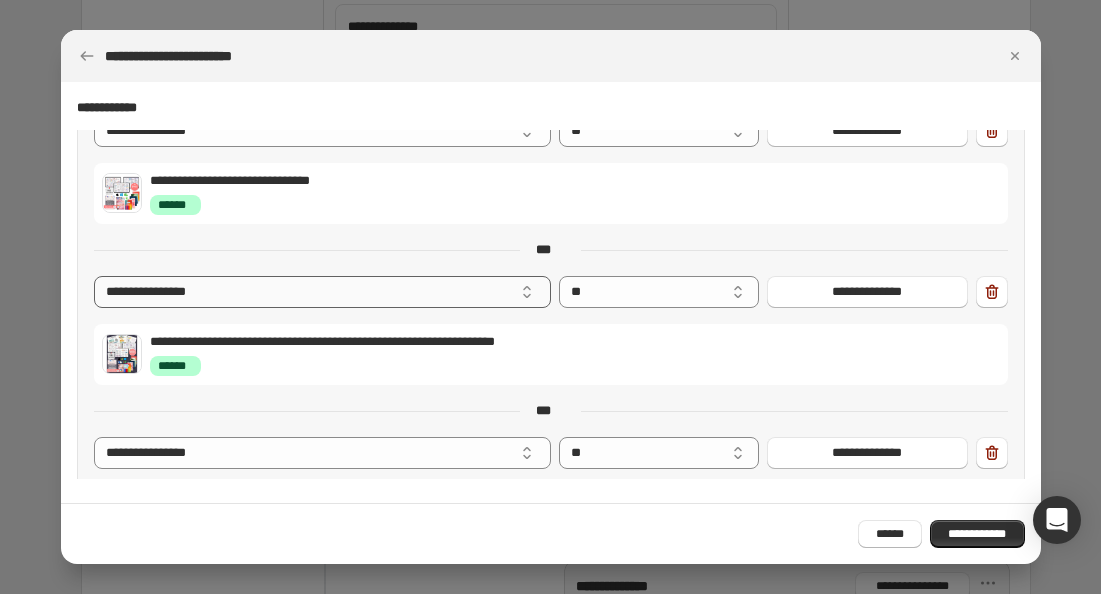 scroll, scrollTop: 0, scrollLeft: 0, axis: both 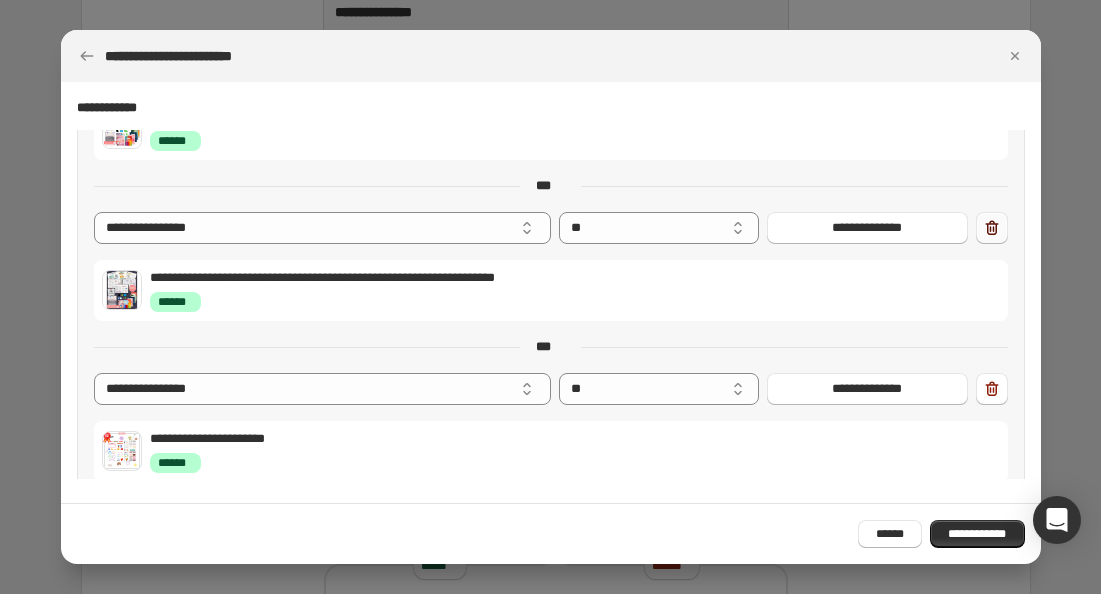 click 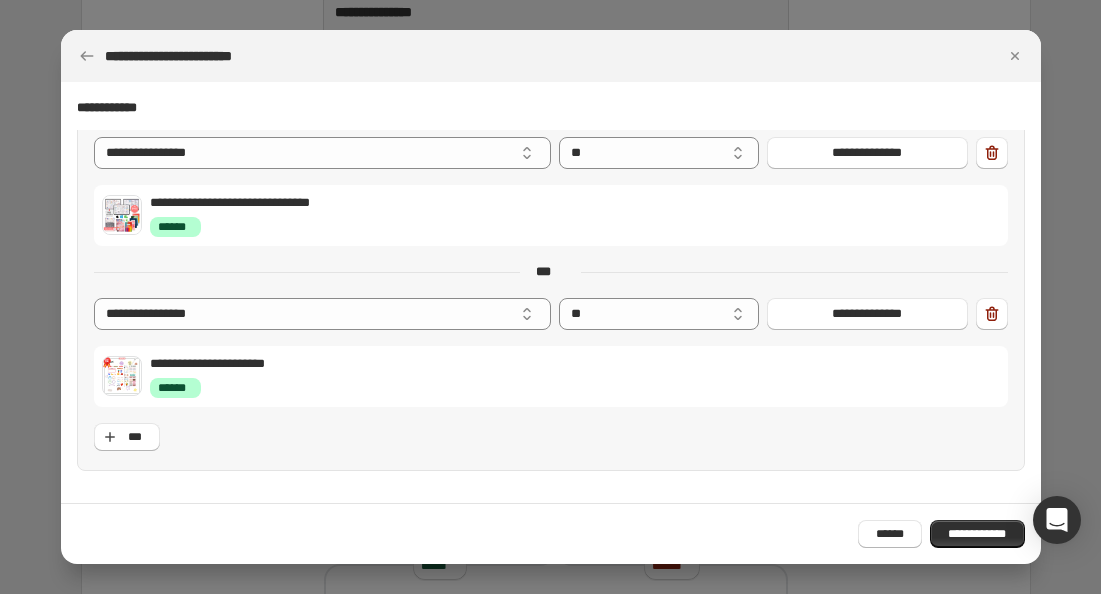 scroll, scrollTop: 0, scrollLeft: 0, axis: both 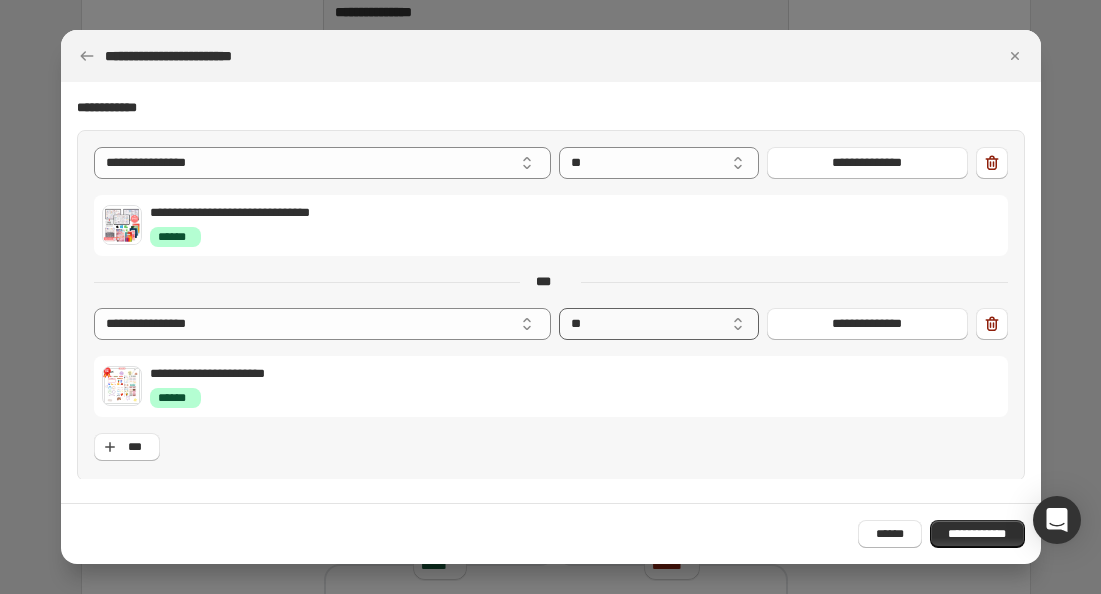 select on "***" 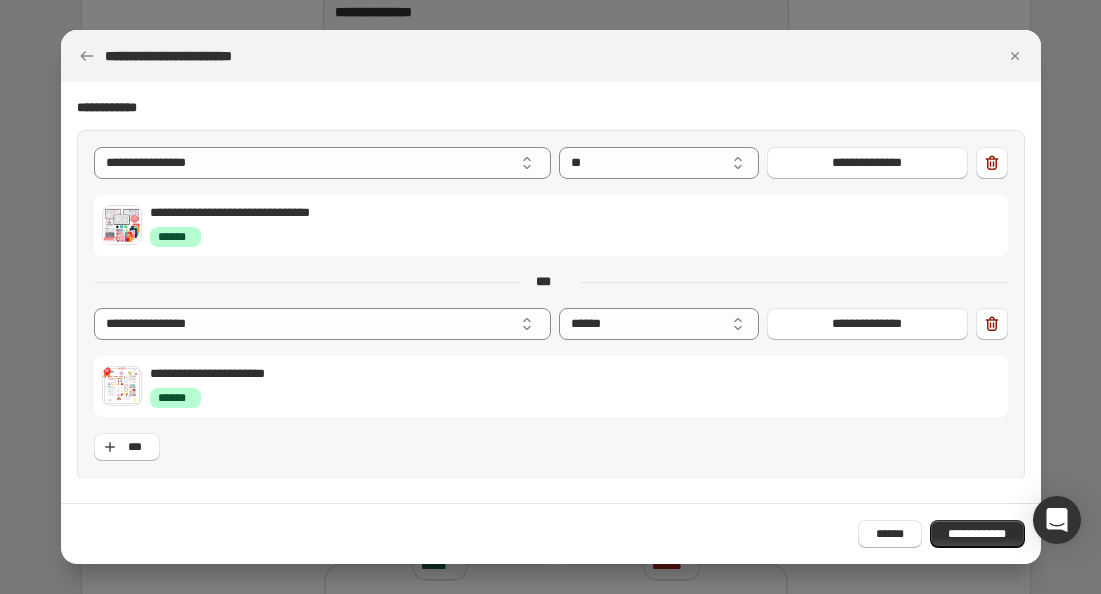 scroll, scrollTop: 20, scrollLeft: 0, axis: vertical 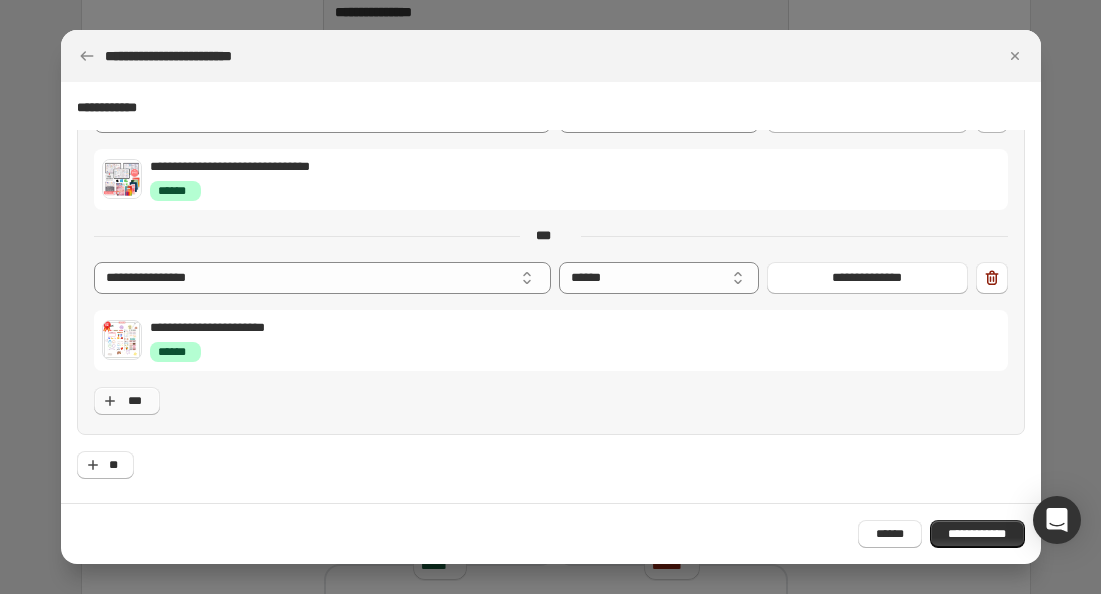 click on "***" at bounding box center [127, 401] 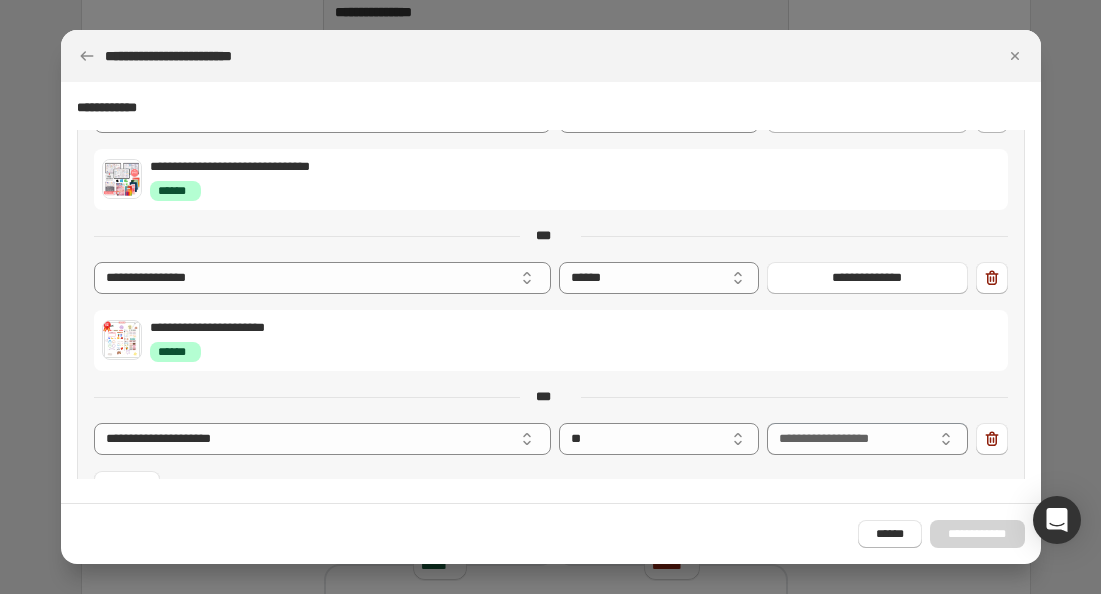 scroll, scrollTop: 130, scrollLeft: 0, axis: vertical 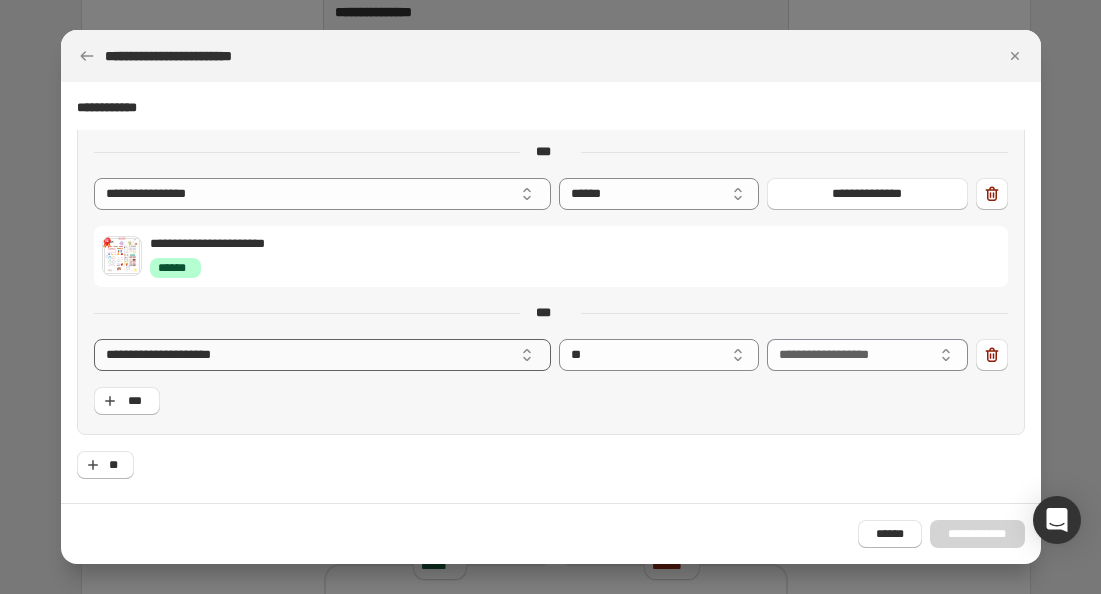 select on "**********" 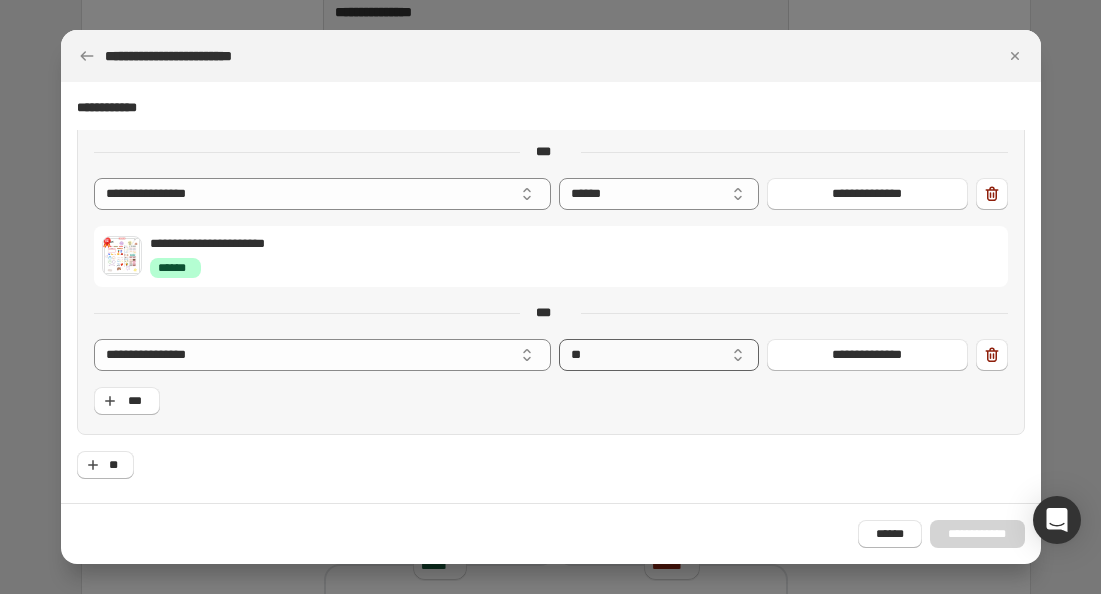 select on "***" 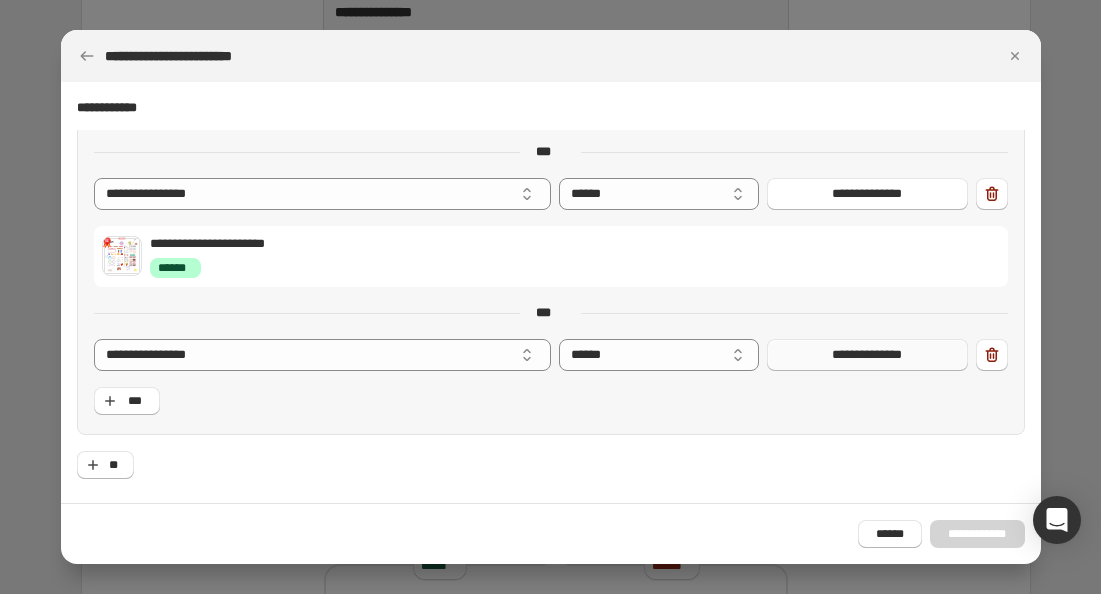 click on "**********" at bounding box center [867, 355] 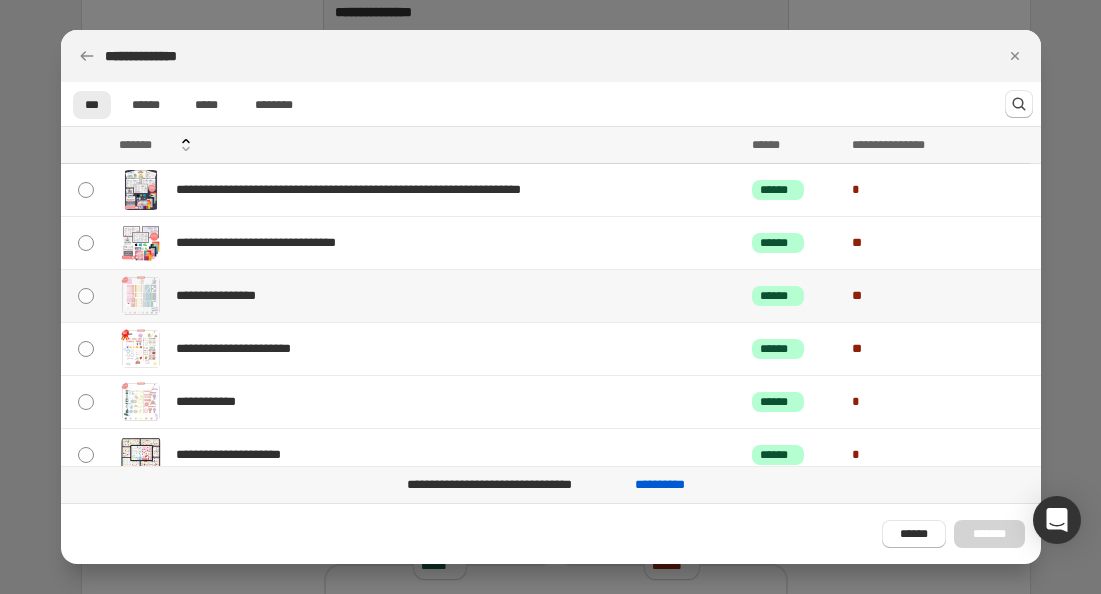 click on "**********" at bounding box center (426, 296) 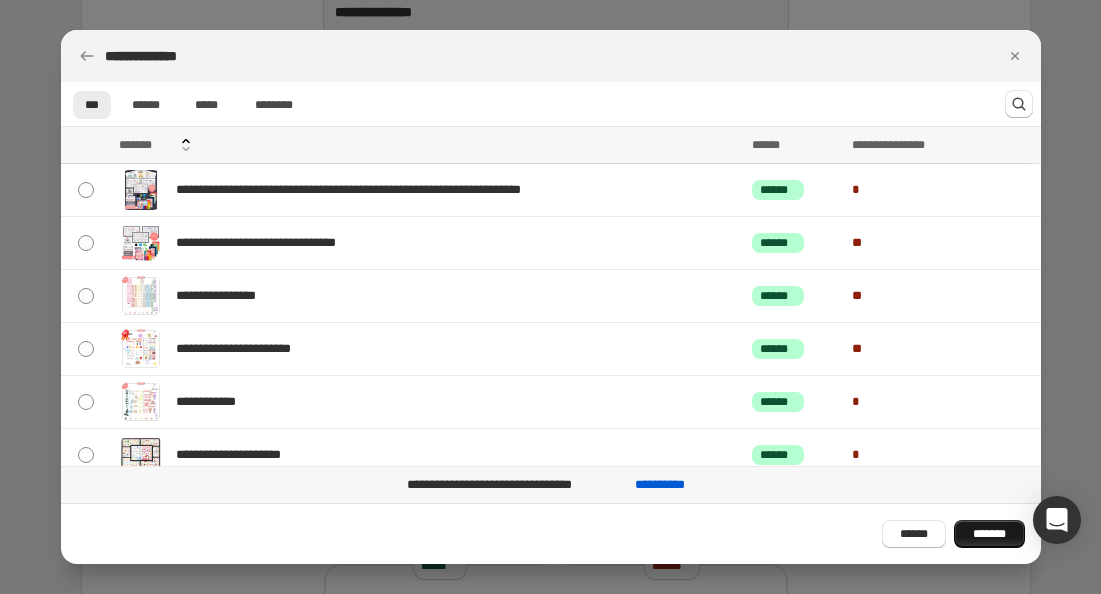 click on "*******" at bounding box center [989, 534] 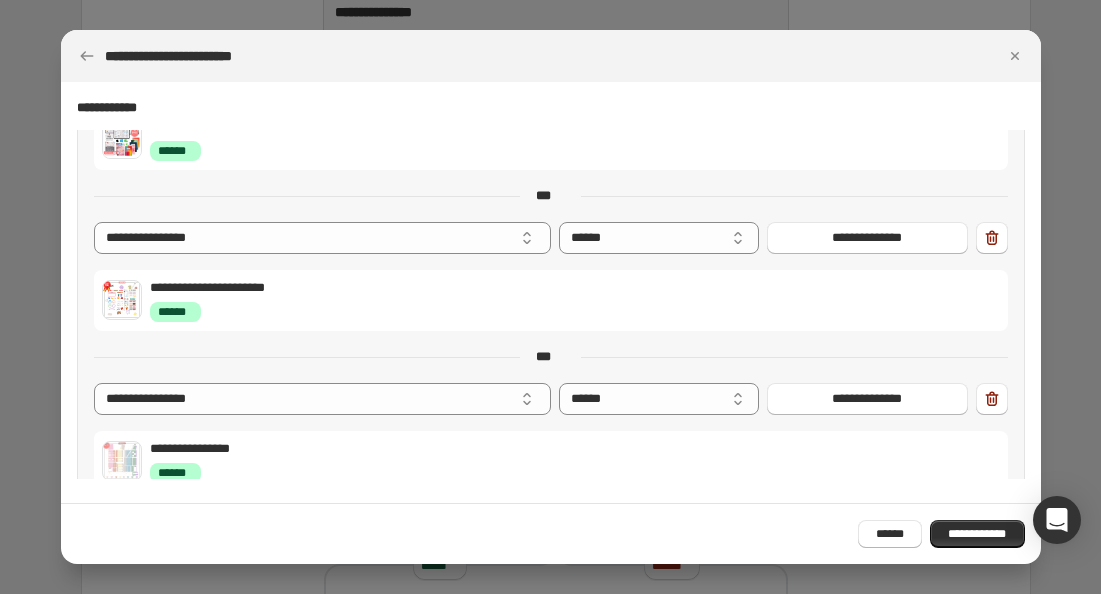 scroll, scrollTop: 106, scrollLeft: 0, axis: vertical 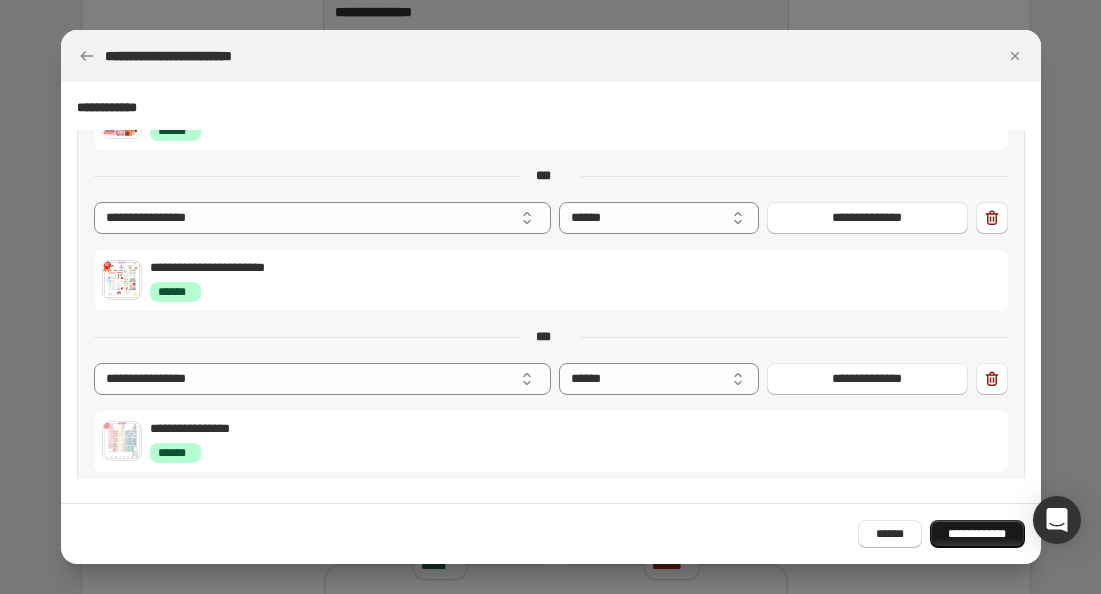 click on "**********" at bounding box center (977, 534) 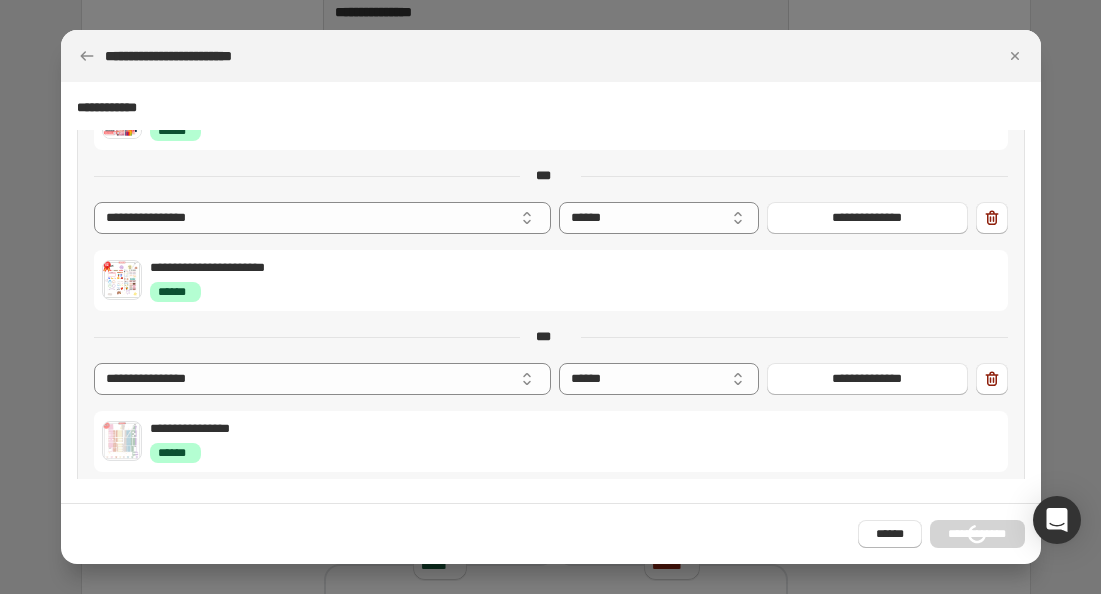 scroll, scrollTop: 144, scrollLeft: 0, axis: vertical 